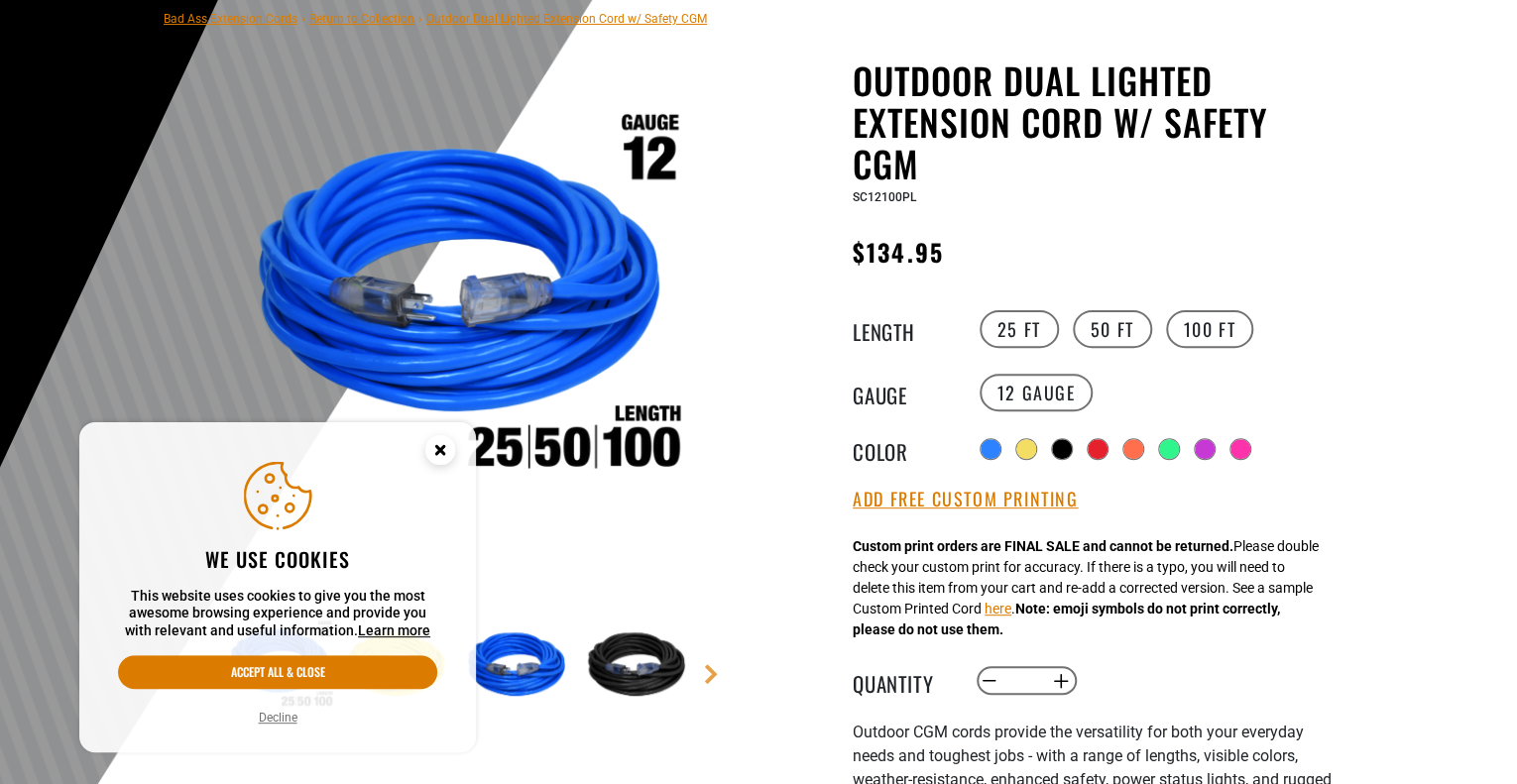 scroll, scrollTop: 155, scrollLeft: 0, axis: vertical 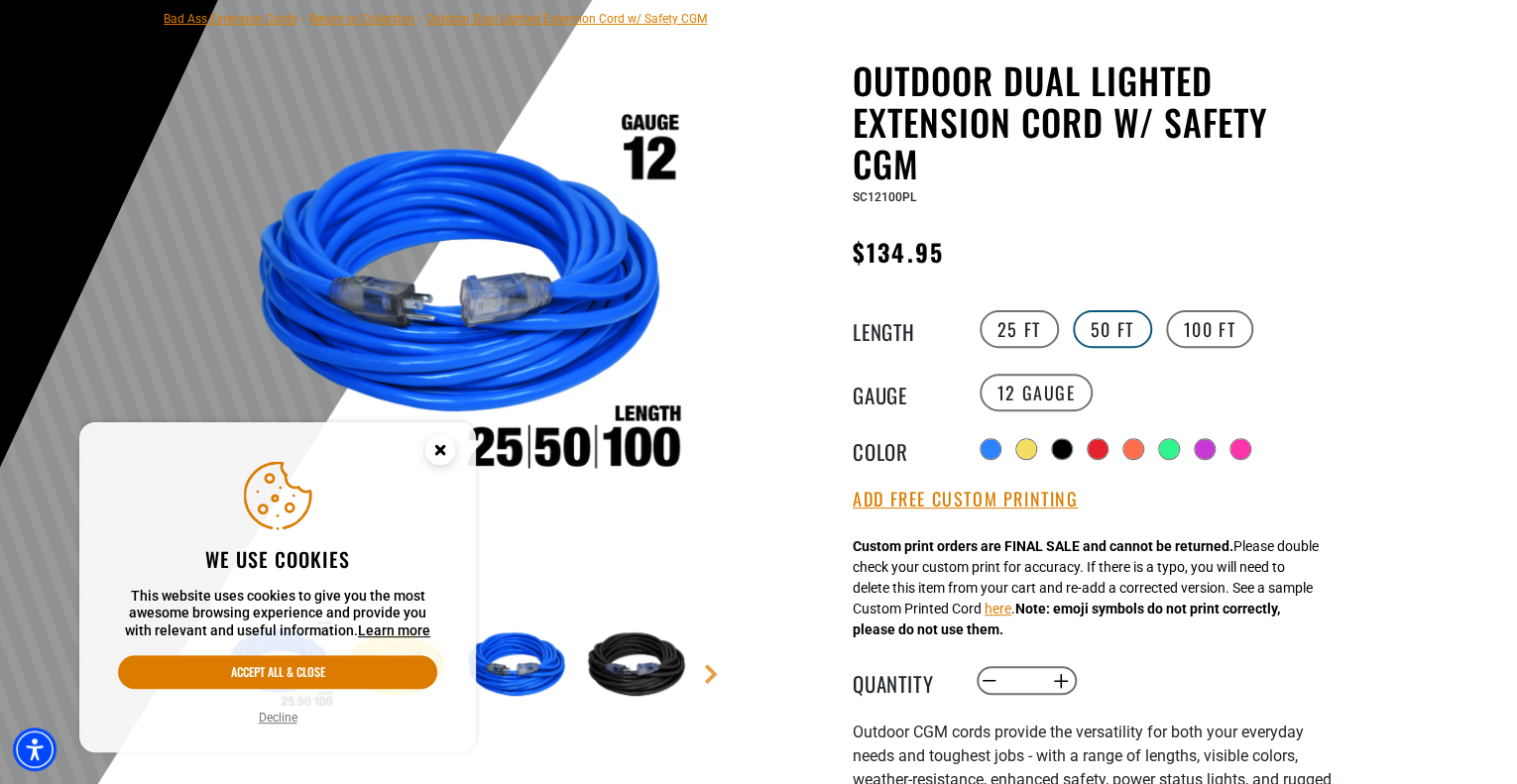 click on "50 FT" at bounding box center (1112, 329) 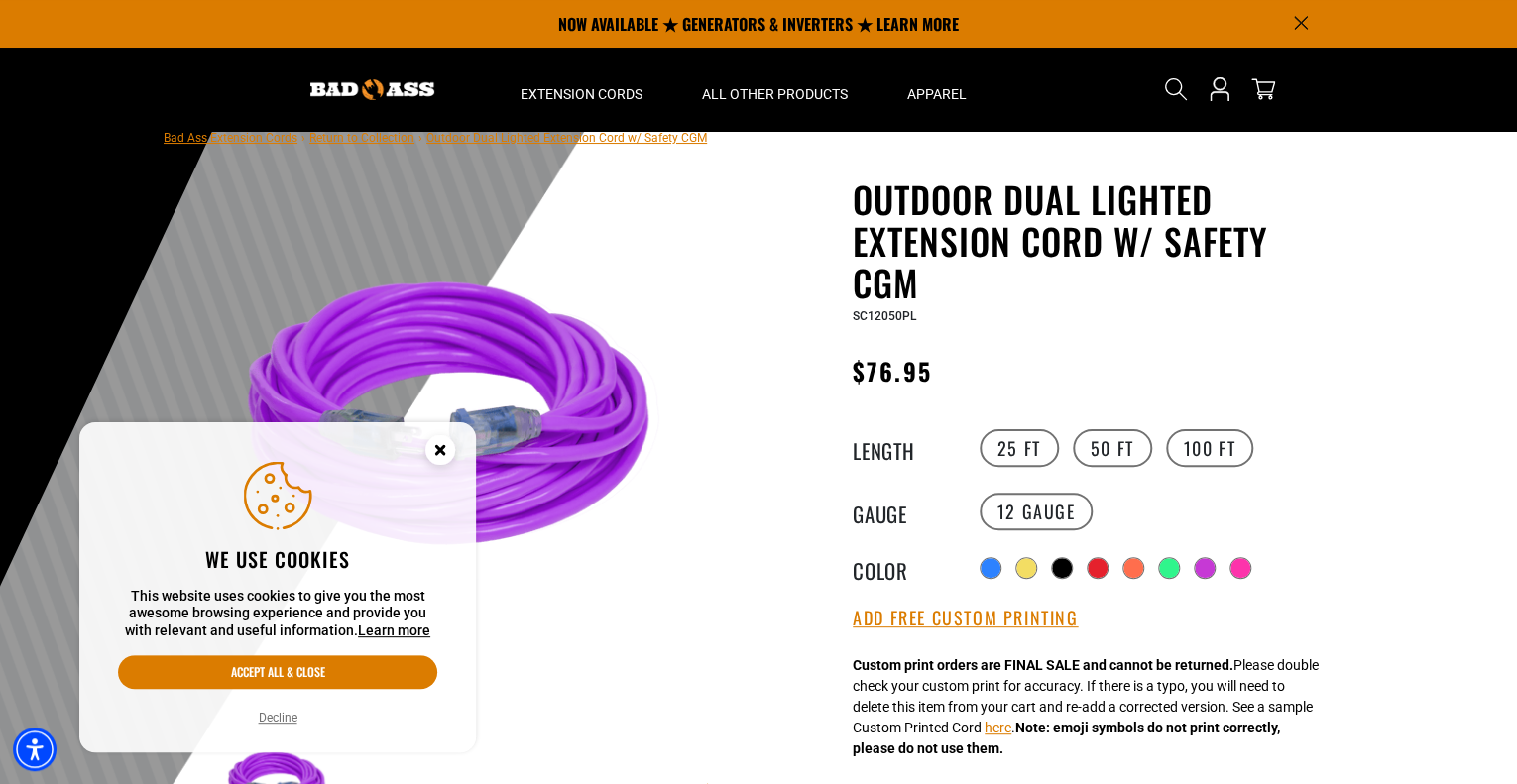 scroll, scrollTop: 0, scrollLeft: 0, axis: both 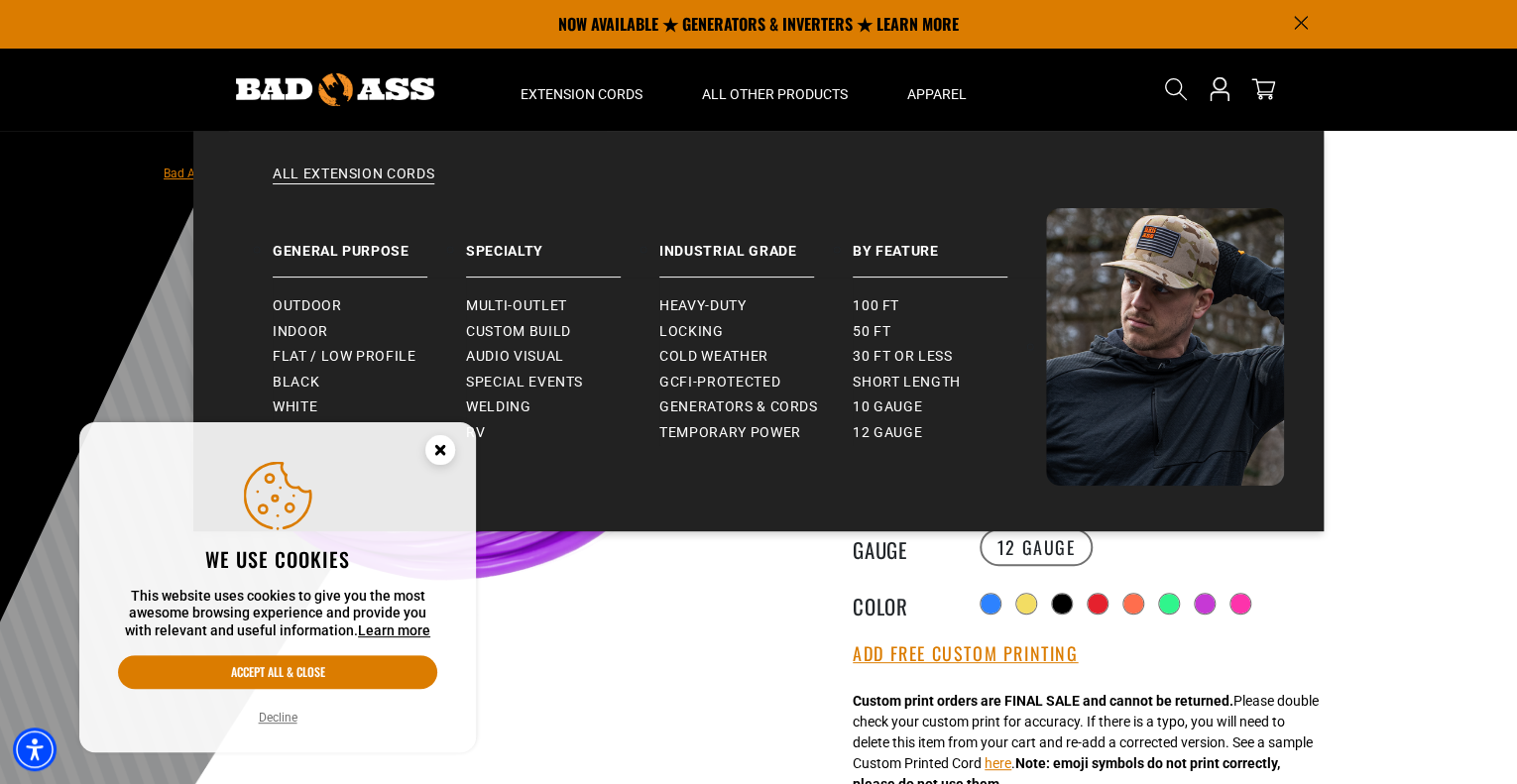 click 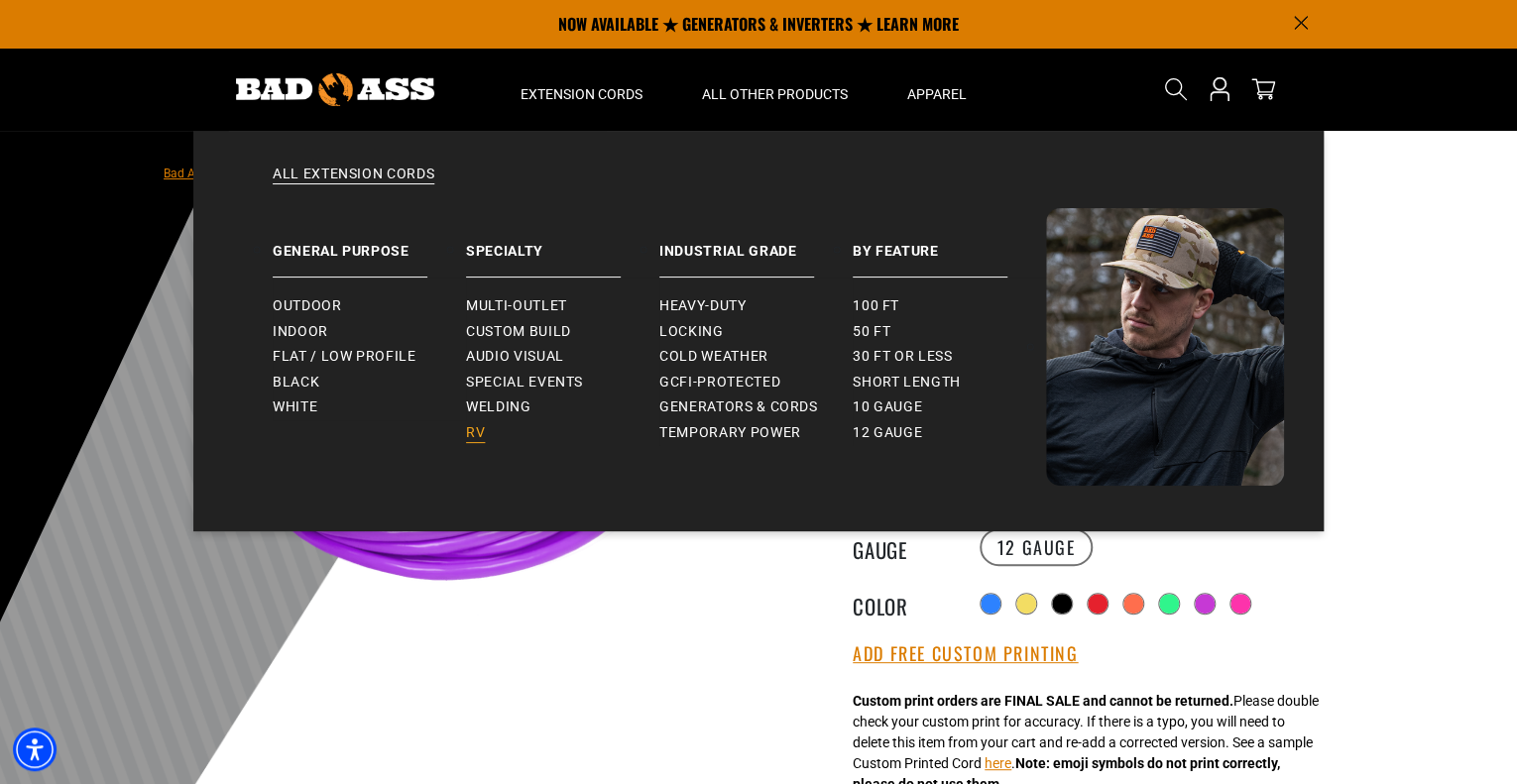 click on "RV" at bounding box center [562, 433] 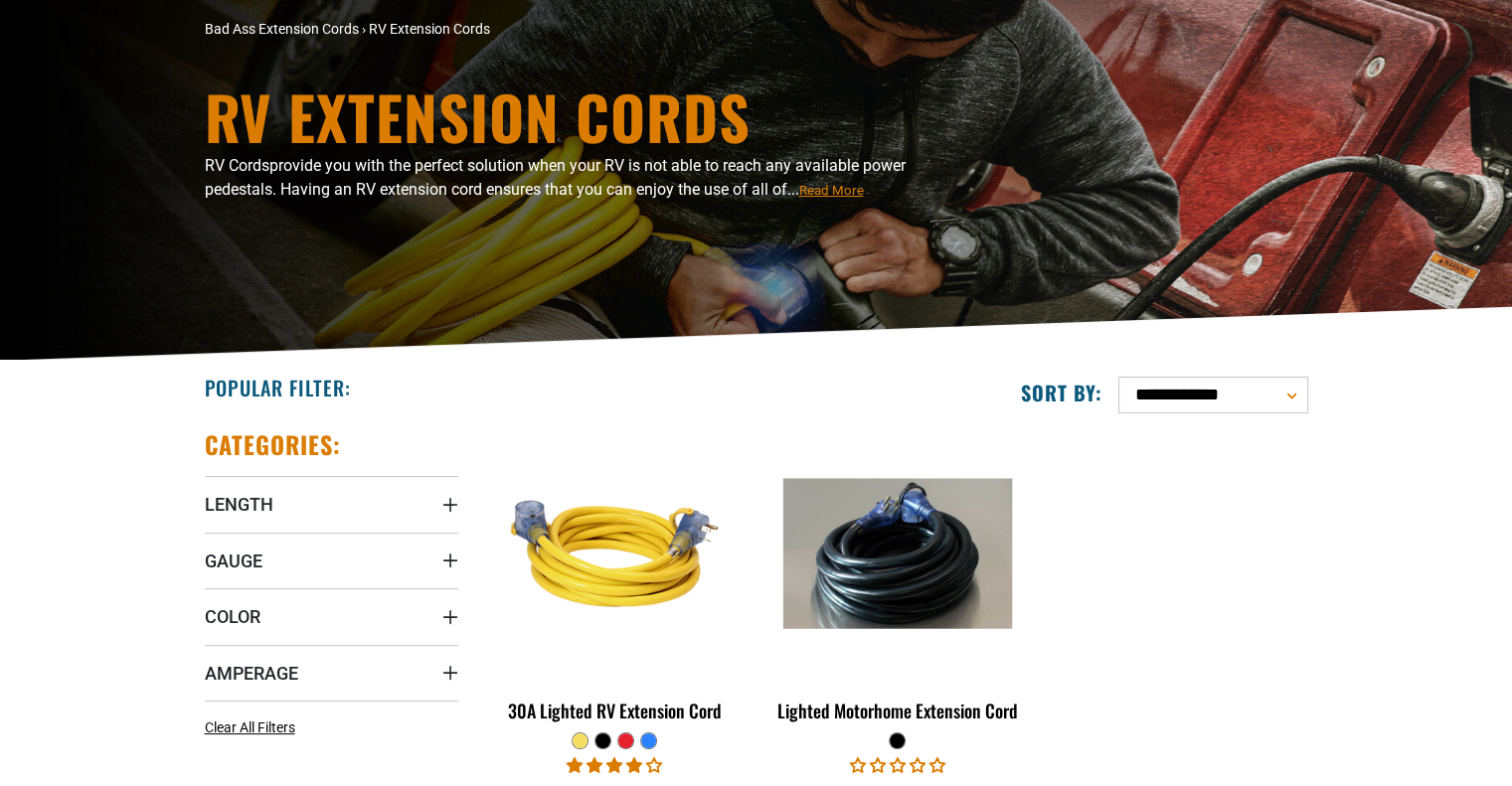 scroll, scrollTop: 340, scrollLeft: 0, axis: vertical 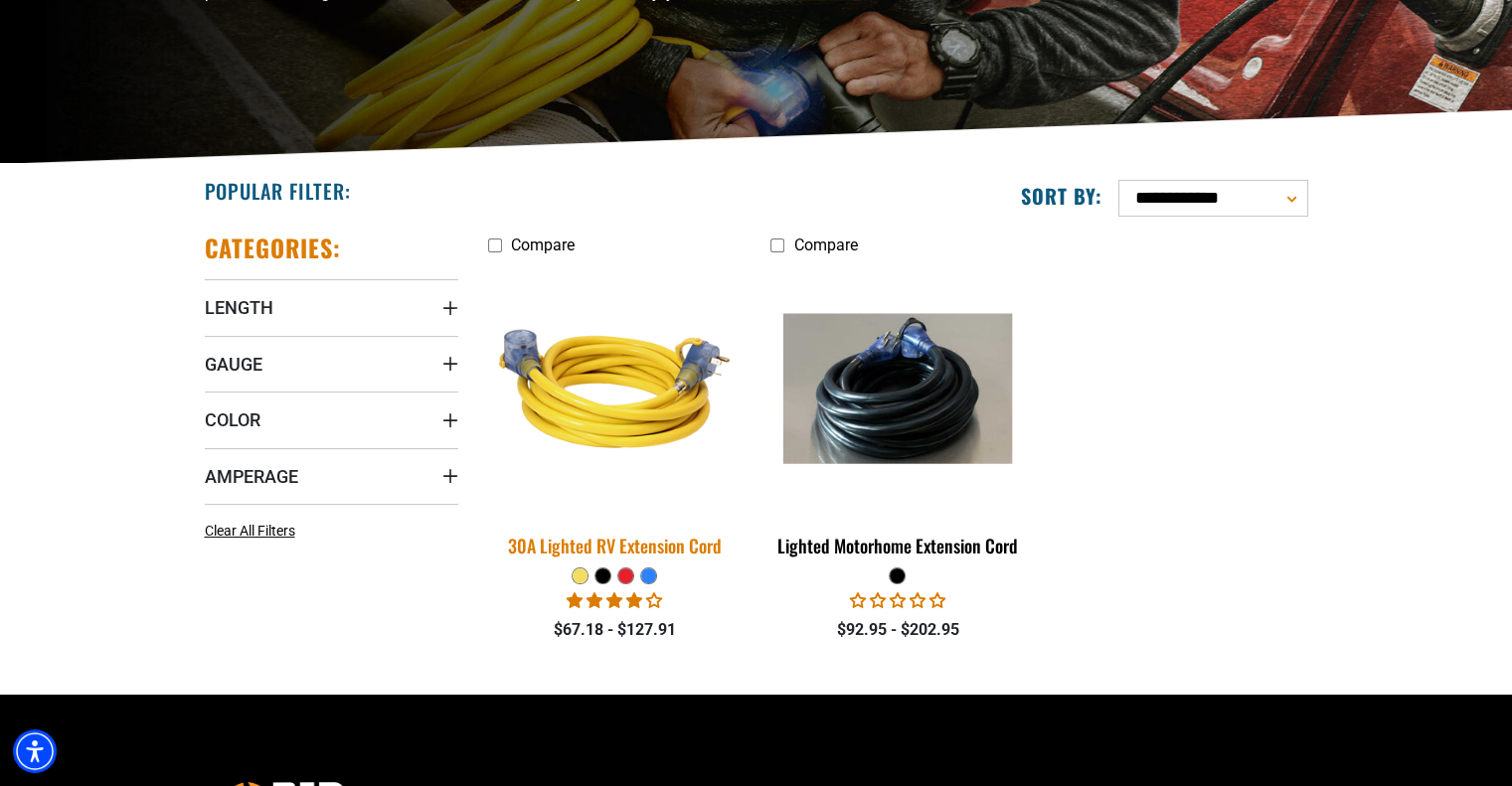 click at bounding box center (614, 389) 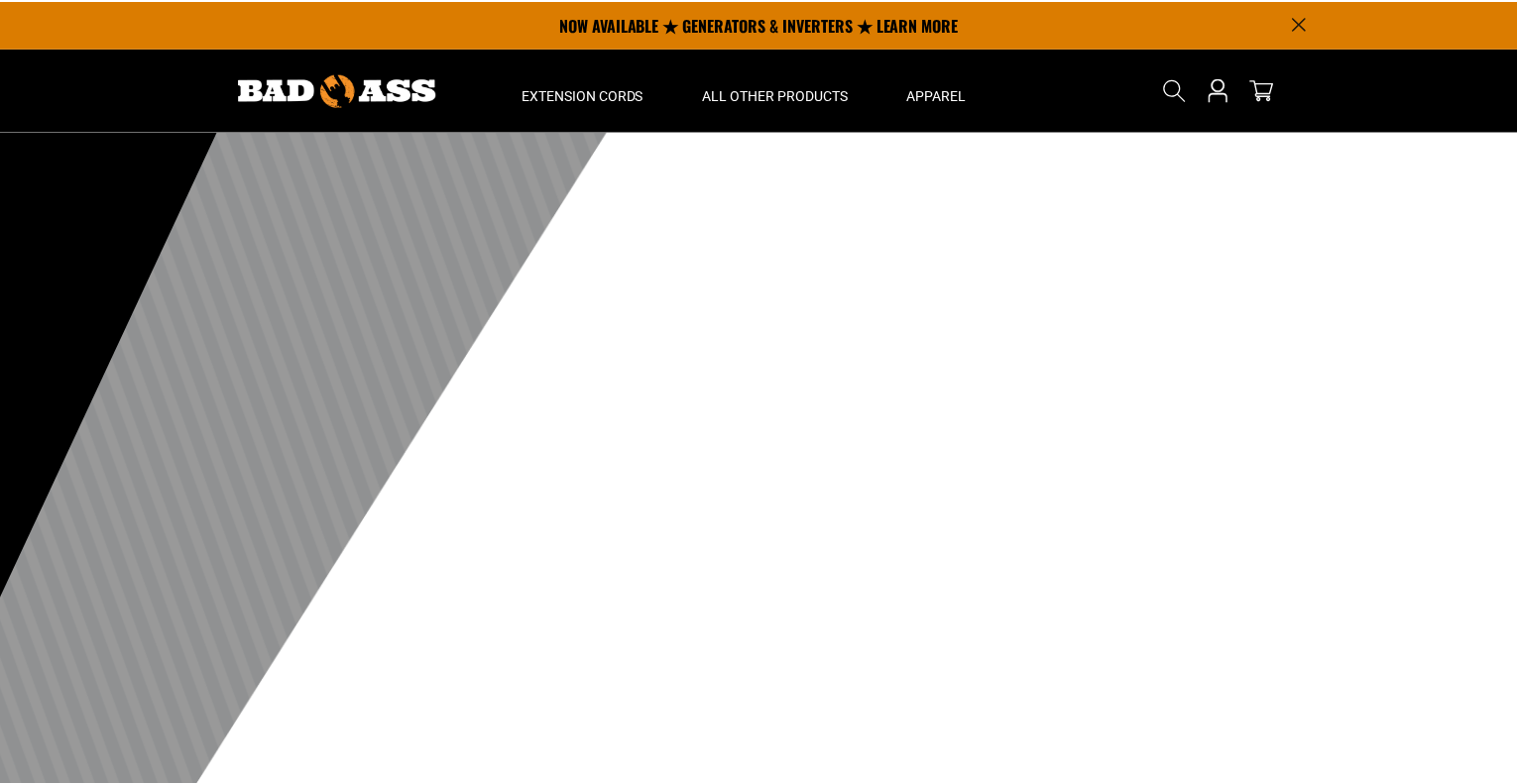 scroll, scrollTop: 0, scrollLeft: 0, axis: both 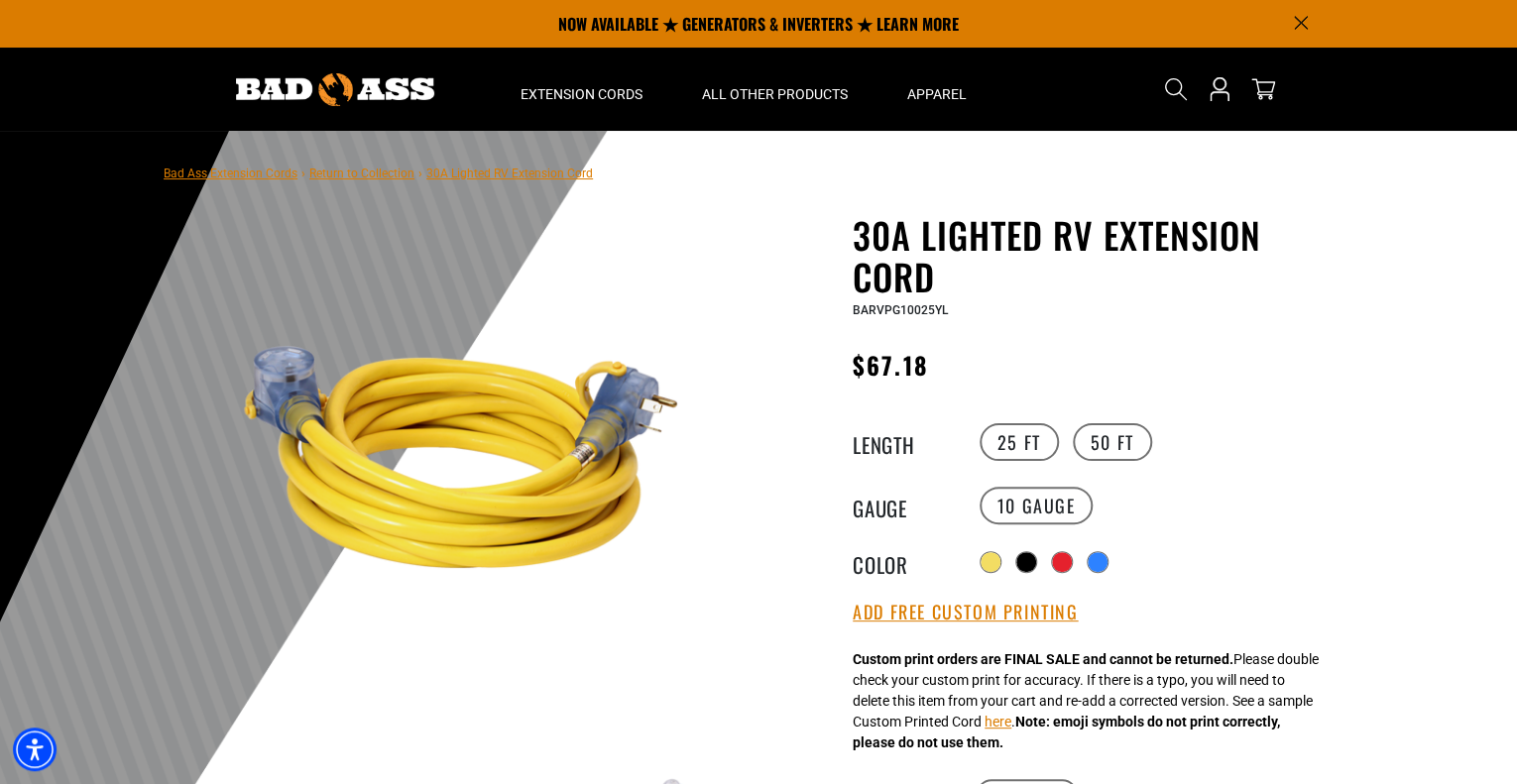 click at bounding box center (1157, 562) 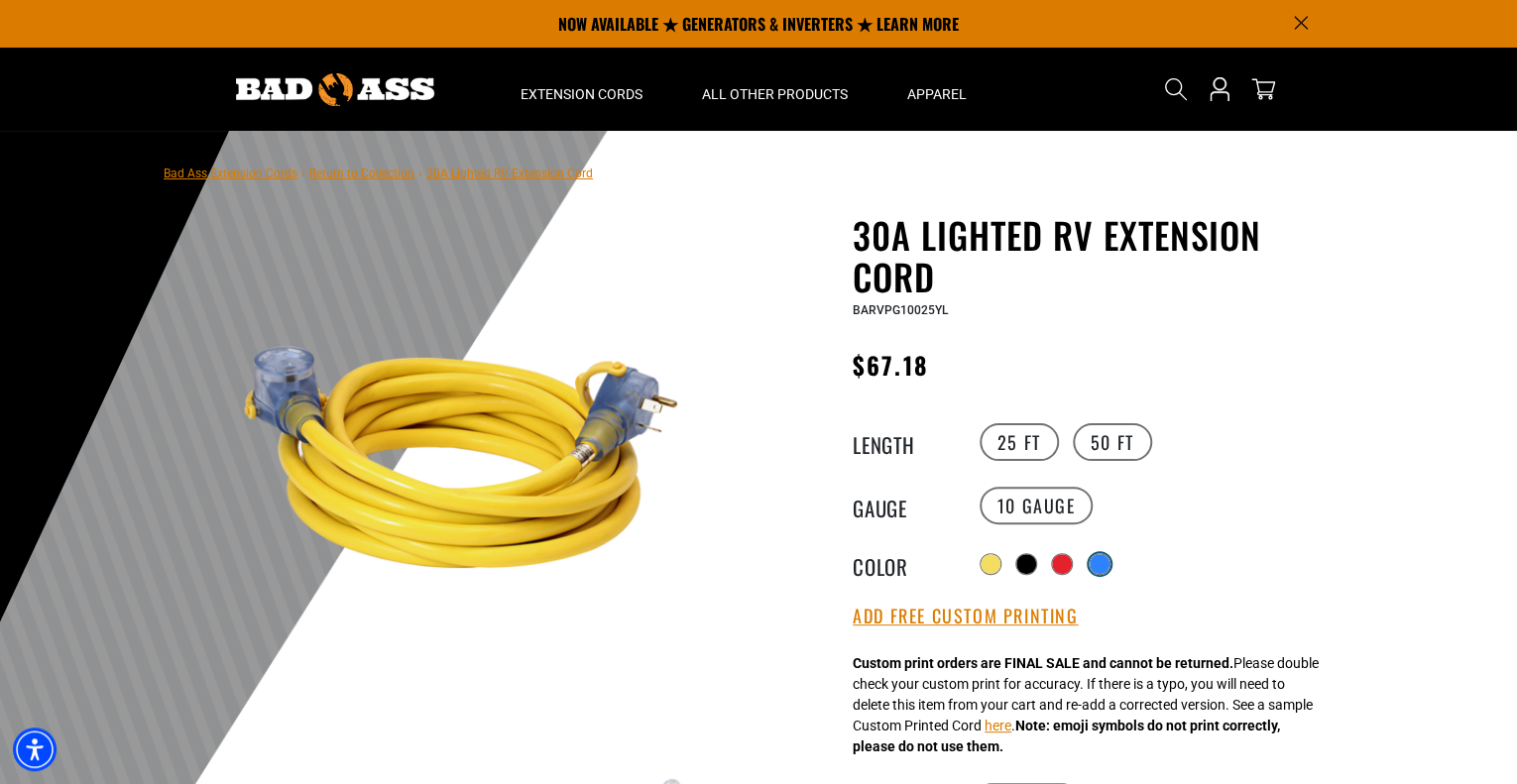 click at bounding box center (1100, 564) 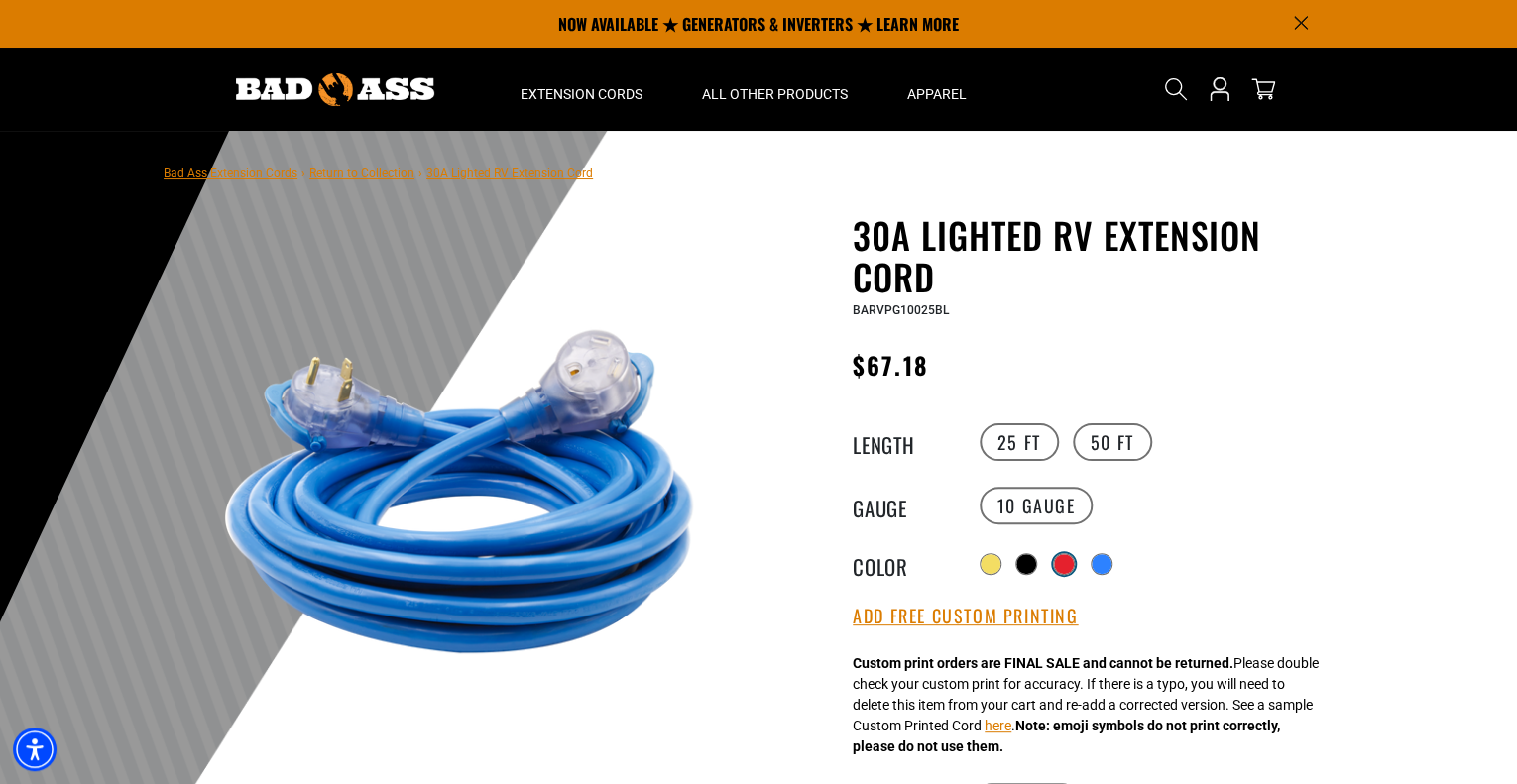 click at bounding box center (1064, 564) 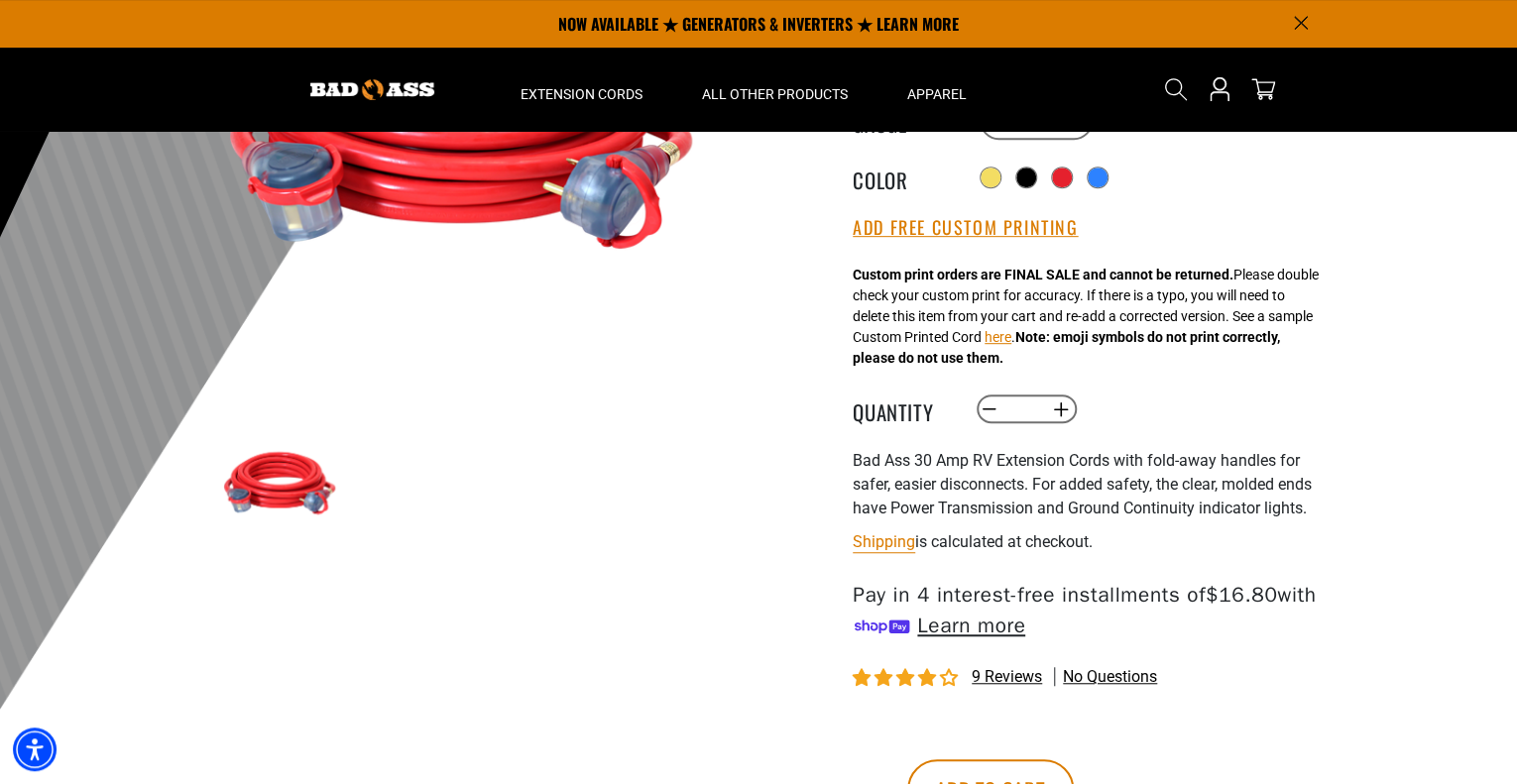 scroll, scrollTop: 0, scrollLeft: 0, axis: both 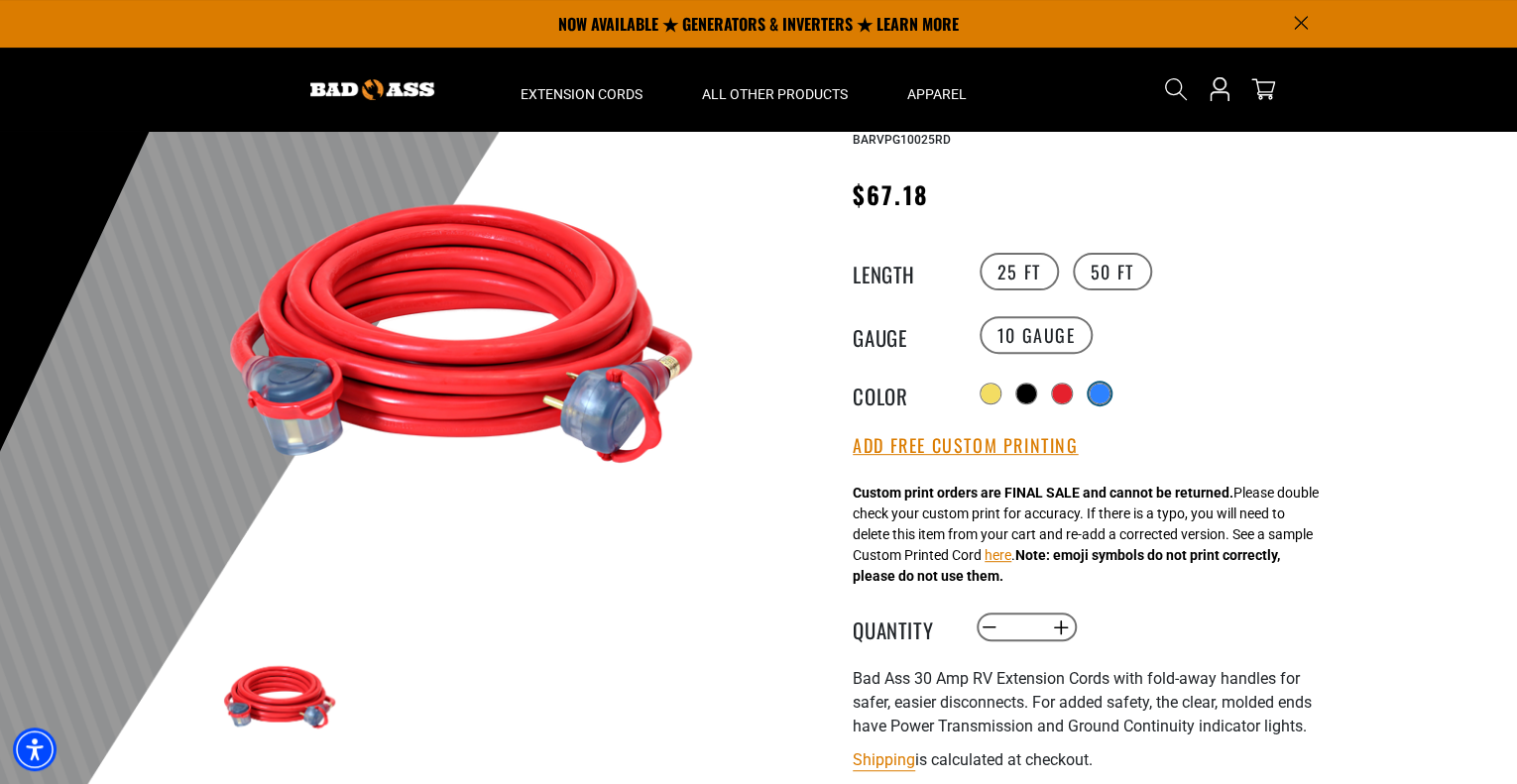 click at bounding box center (1100, 393) 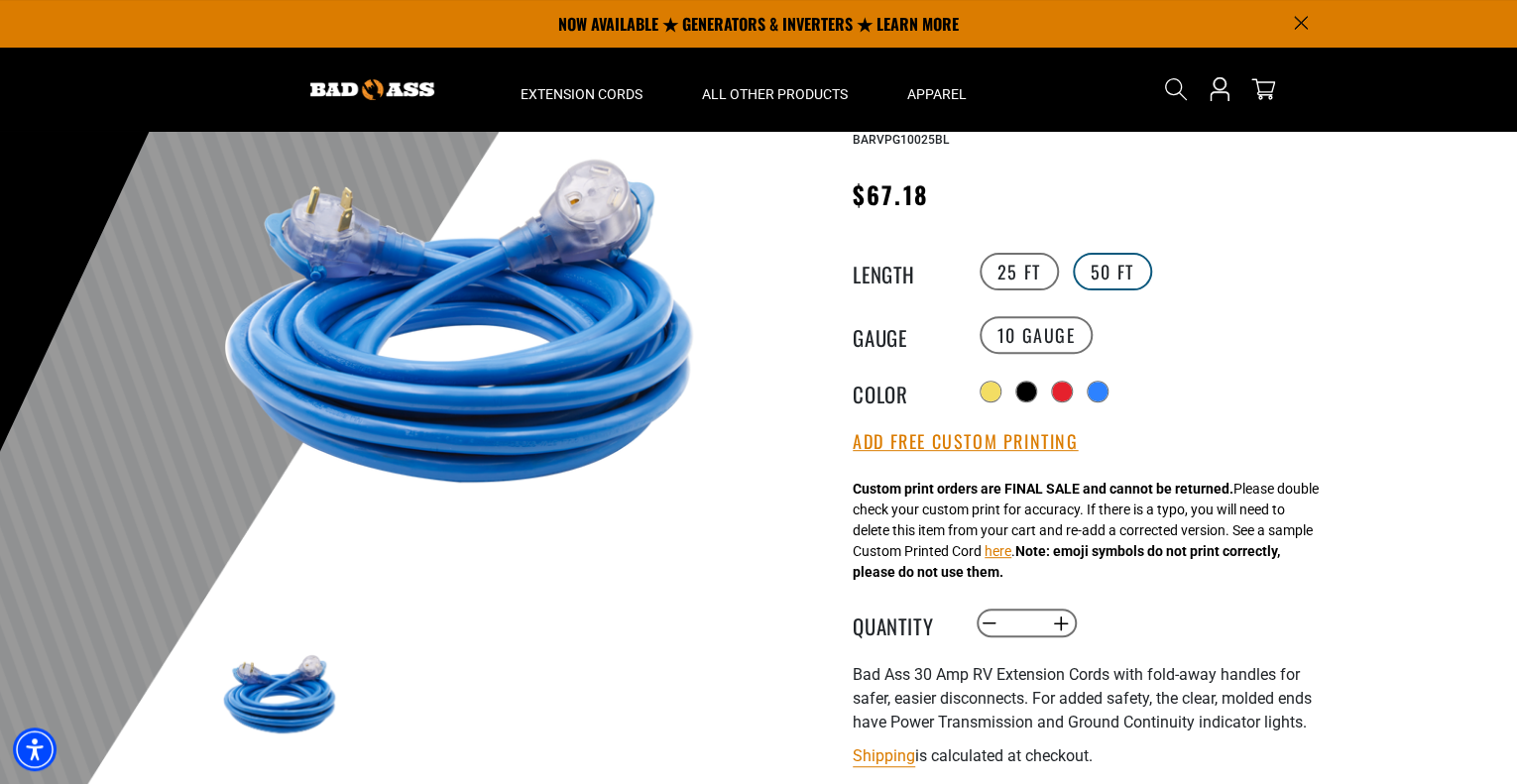 click on "50 FT" at bounding box center (1112, 272) 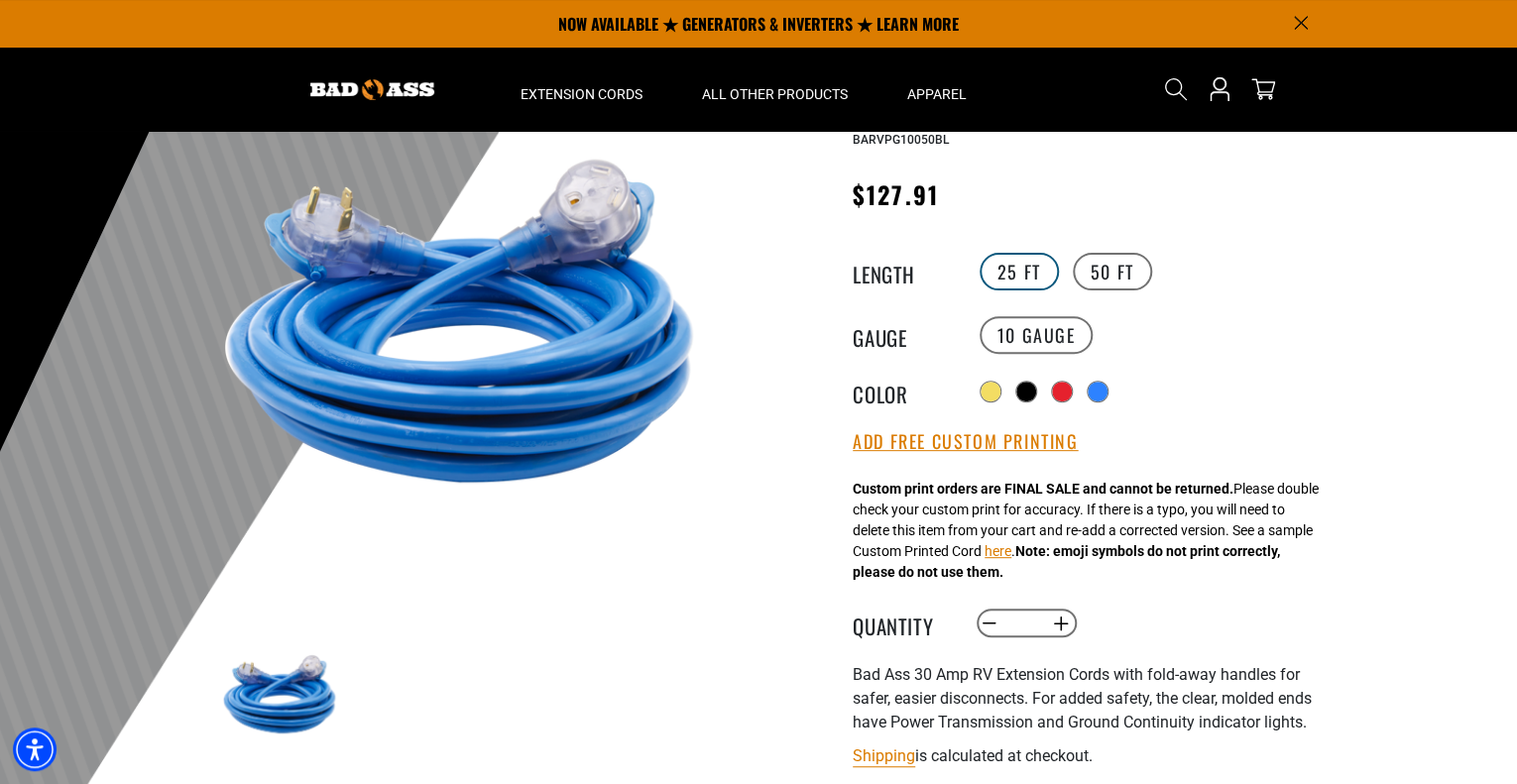 click on "25 FT" at bounding box center [1019, 272] 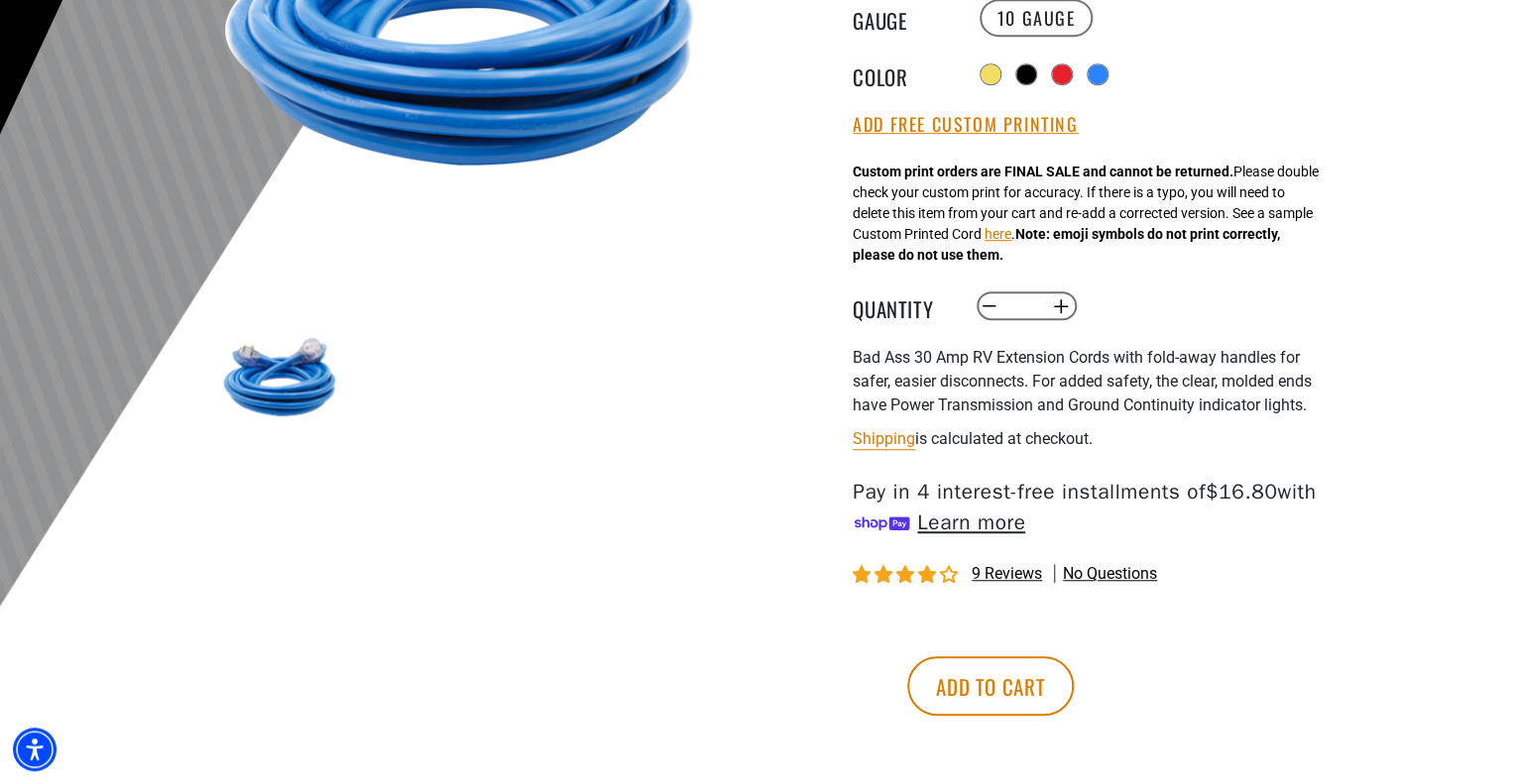 scroll, scrollTop: 0, scrollLeft: 0, axis: both 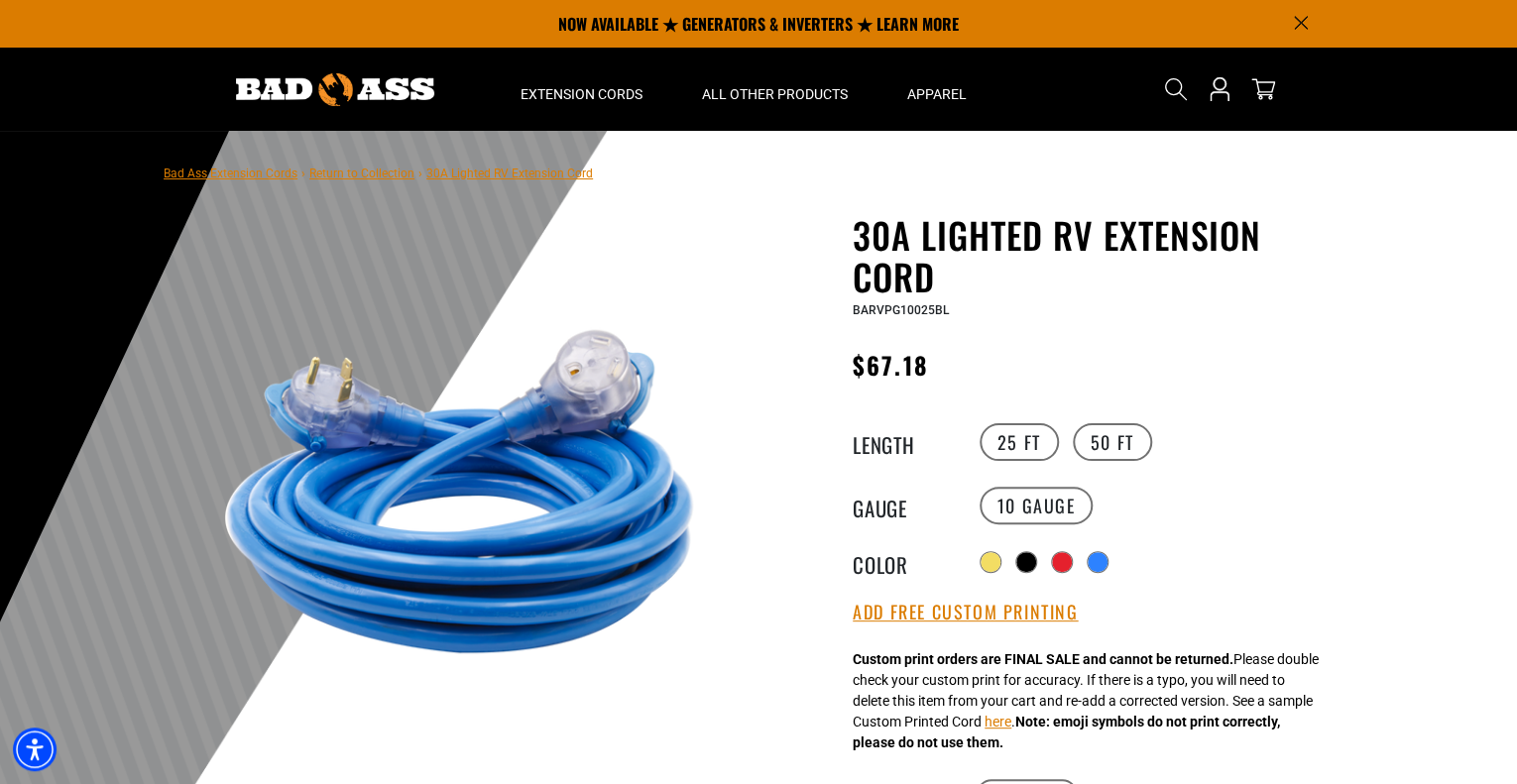 click at bounding box center [335, 89] 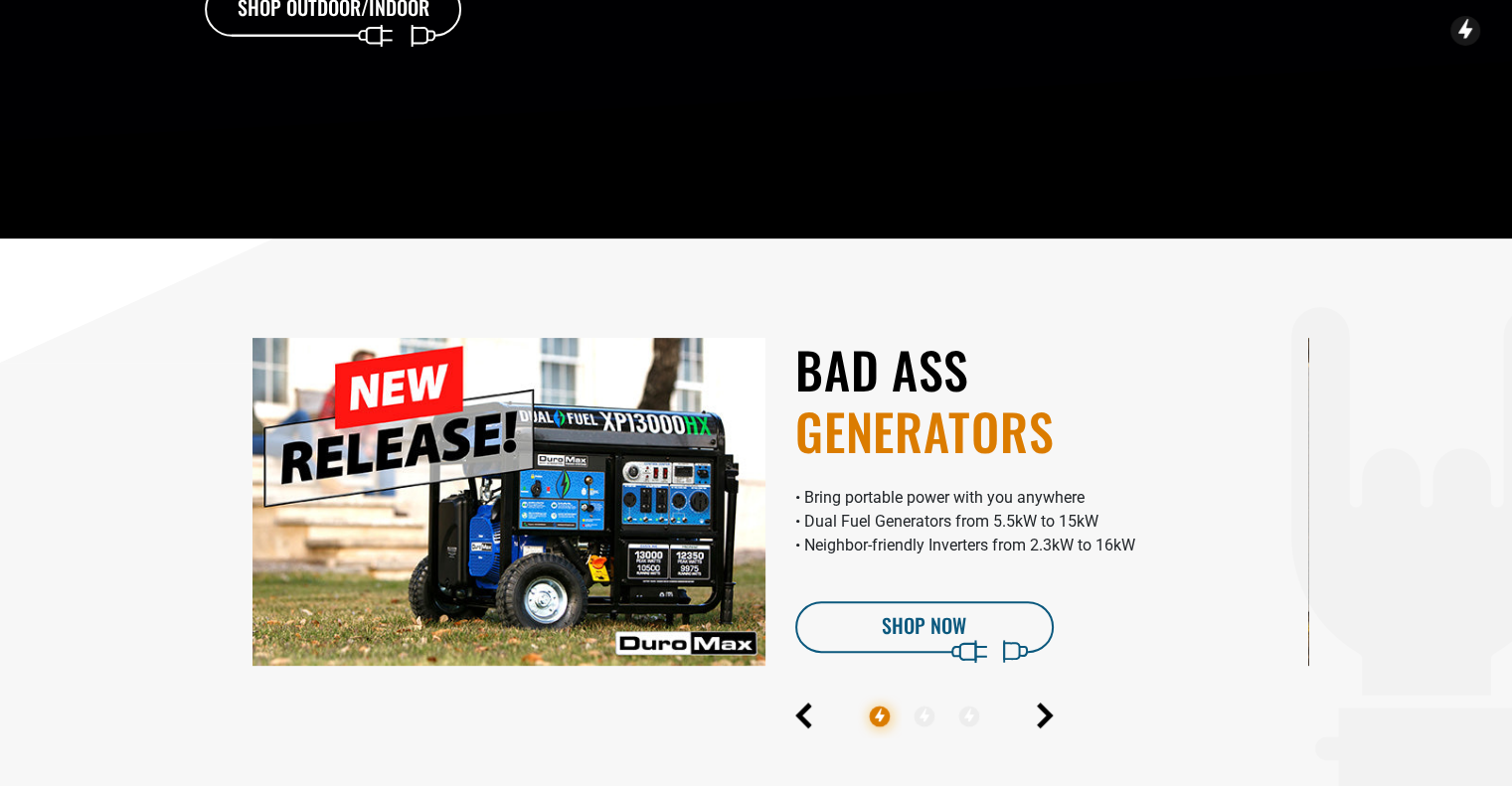 scroll, scrollTop: 936, scrollLeft: 0, axis: vertical 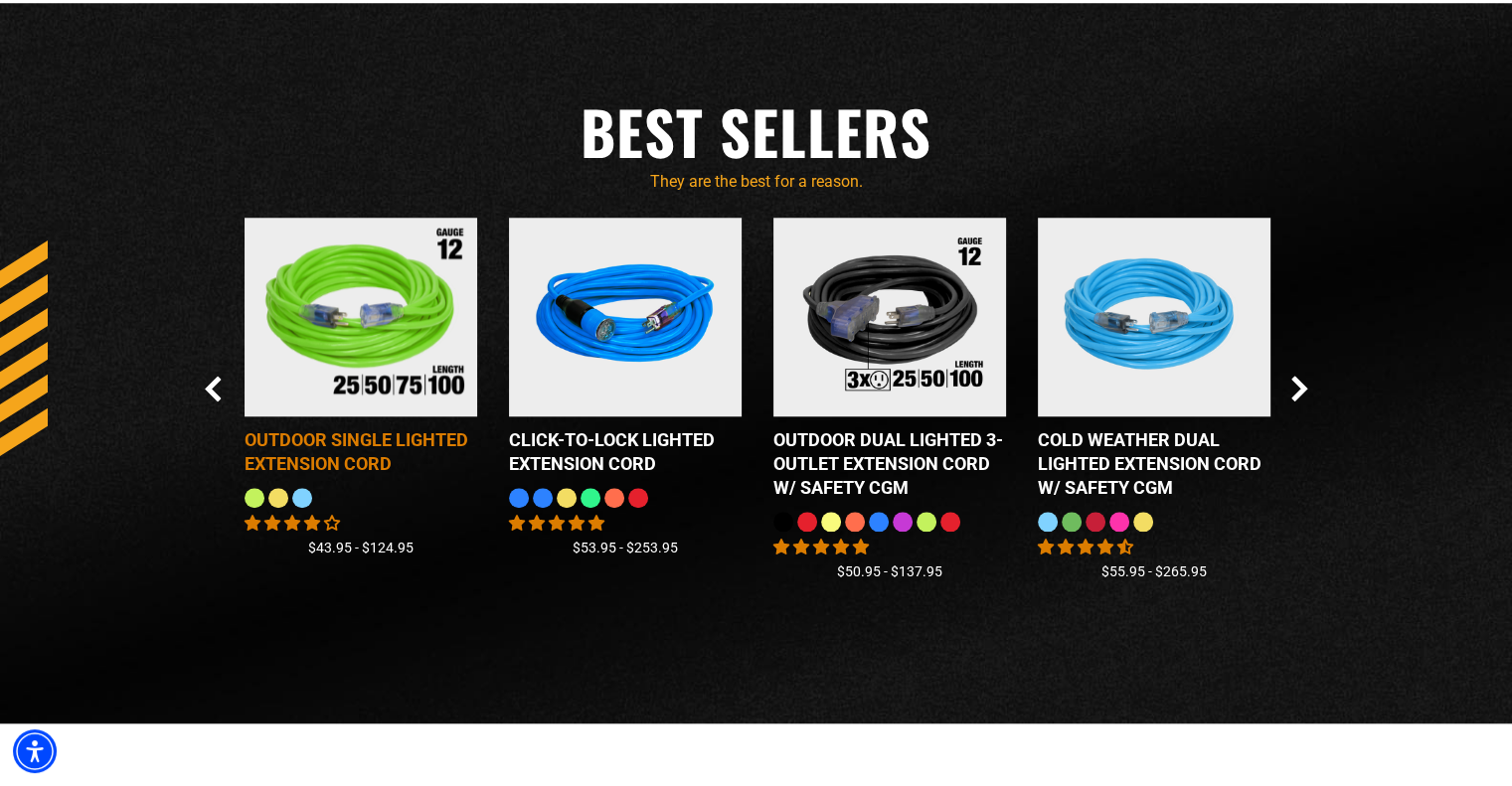 click at bounding box center (361, 317) 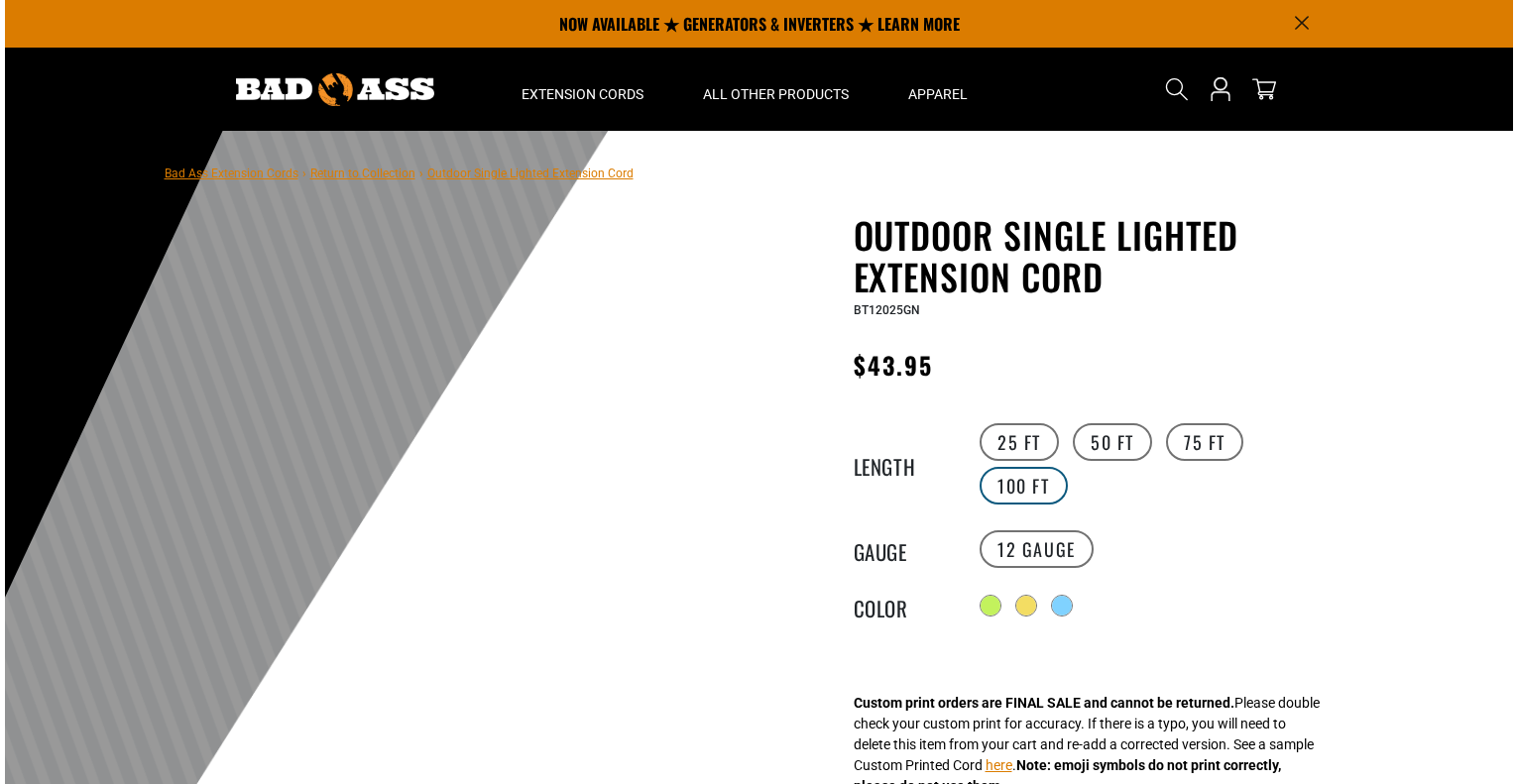 scroll, scrollTop: 0, scrollLeft: 0, axis: both 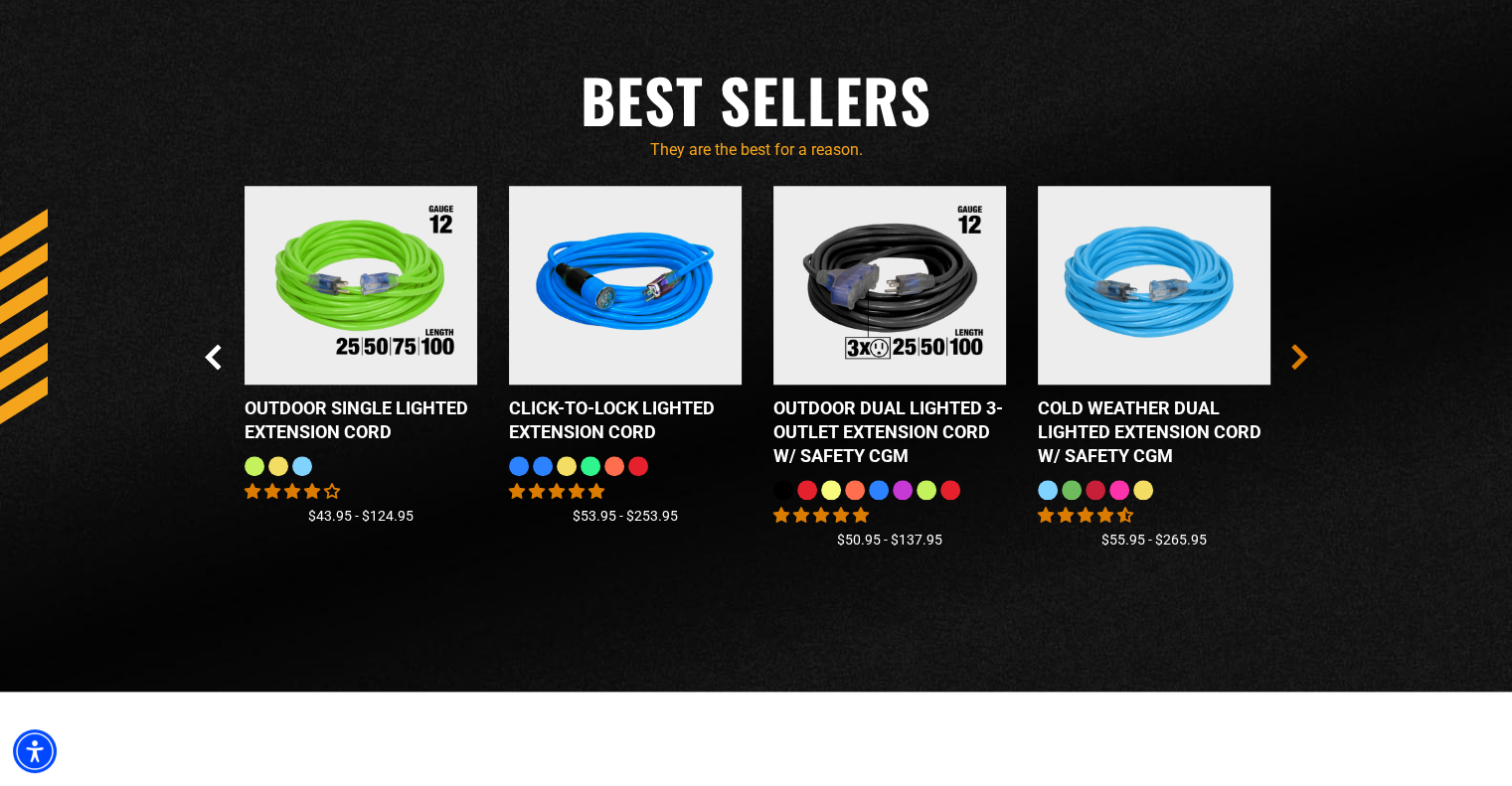 click 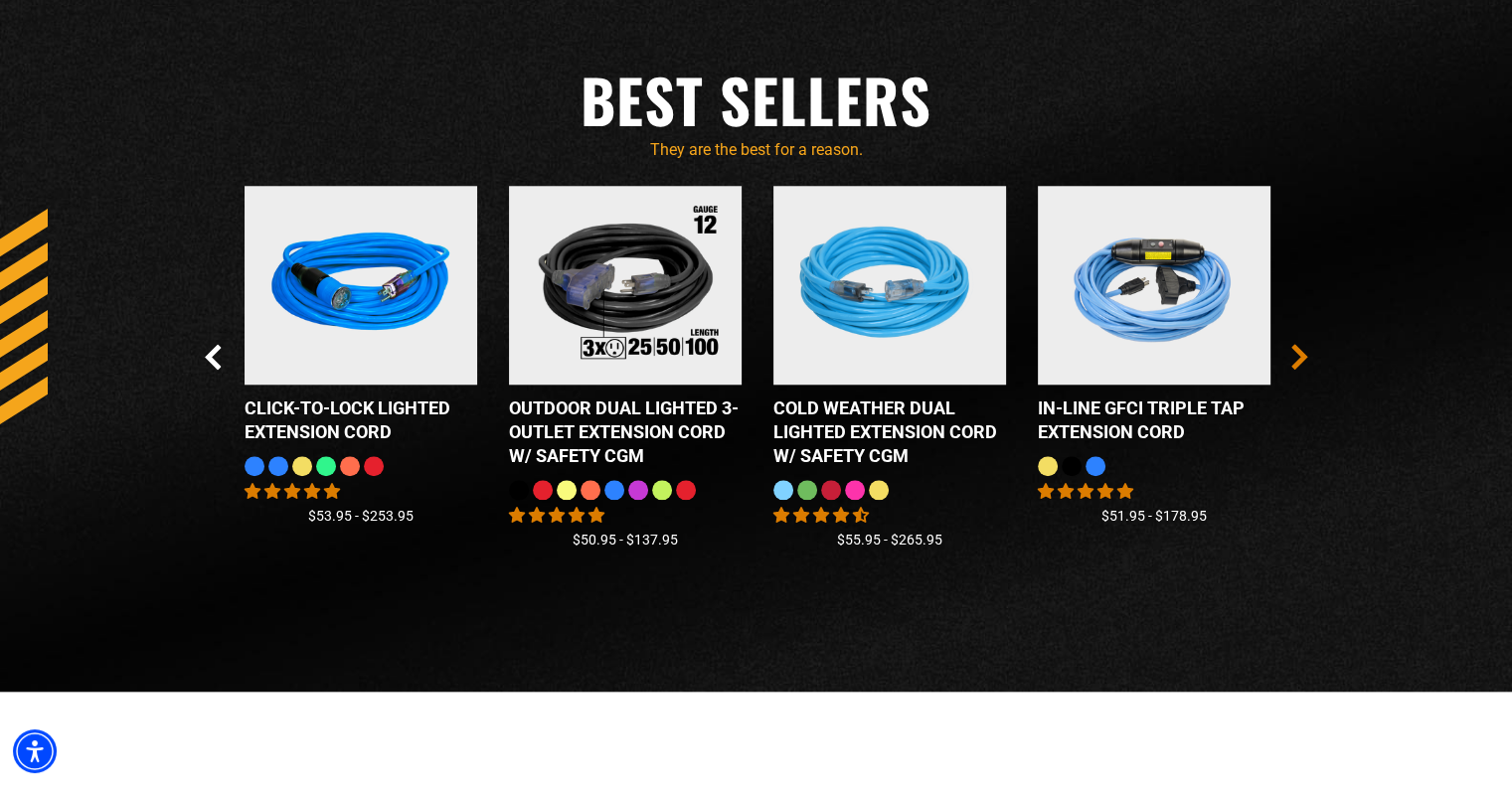 click 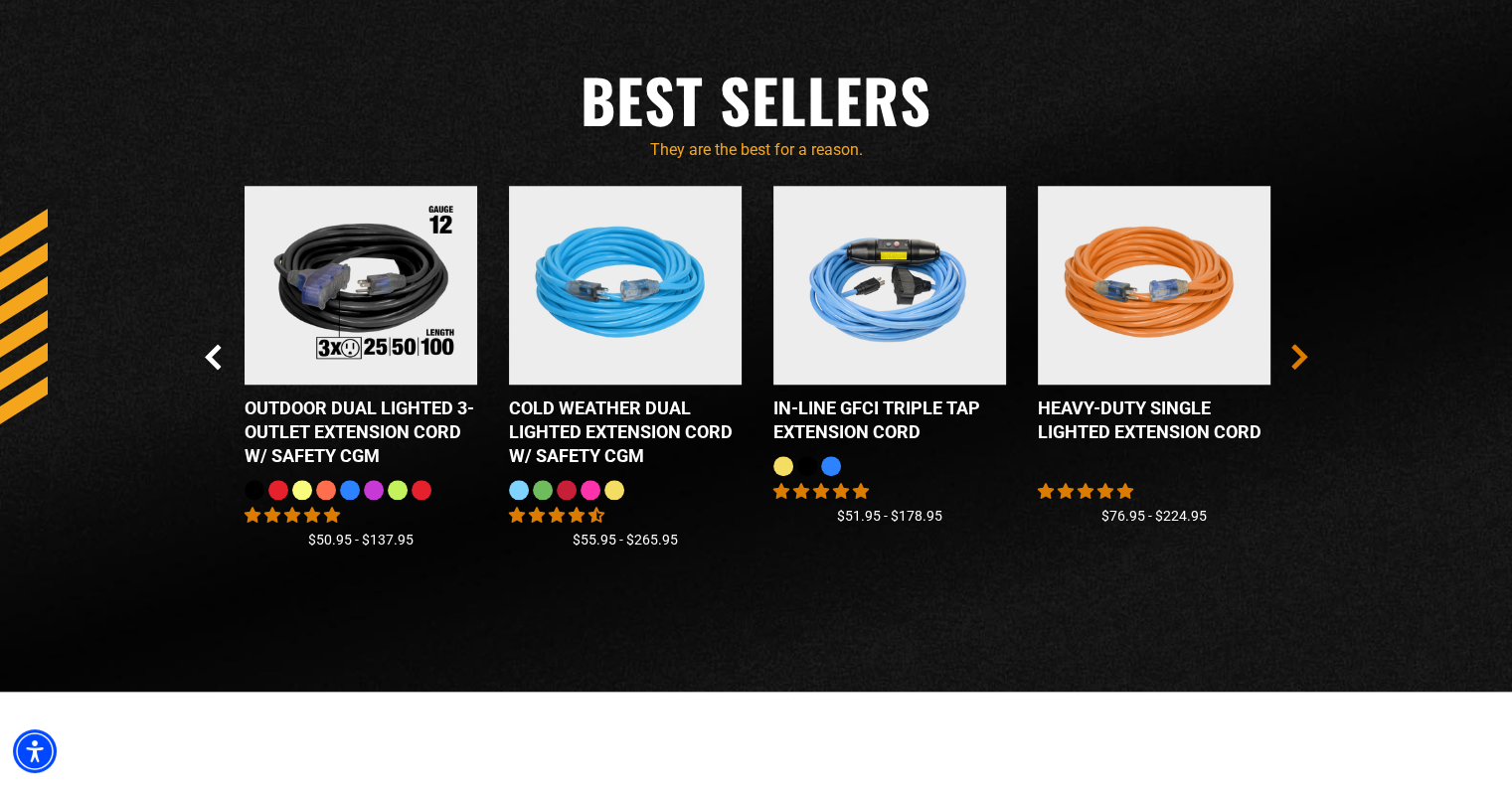 click 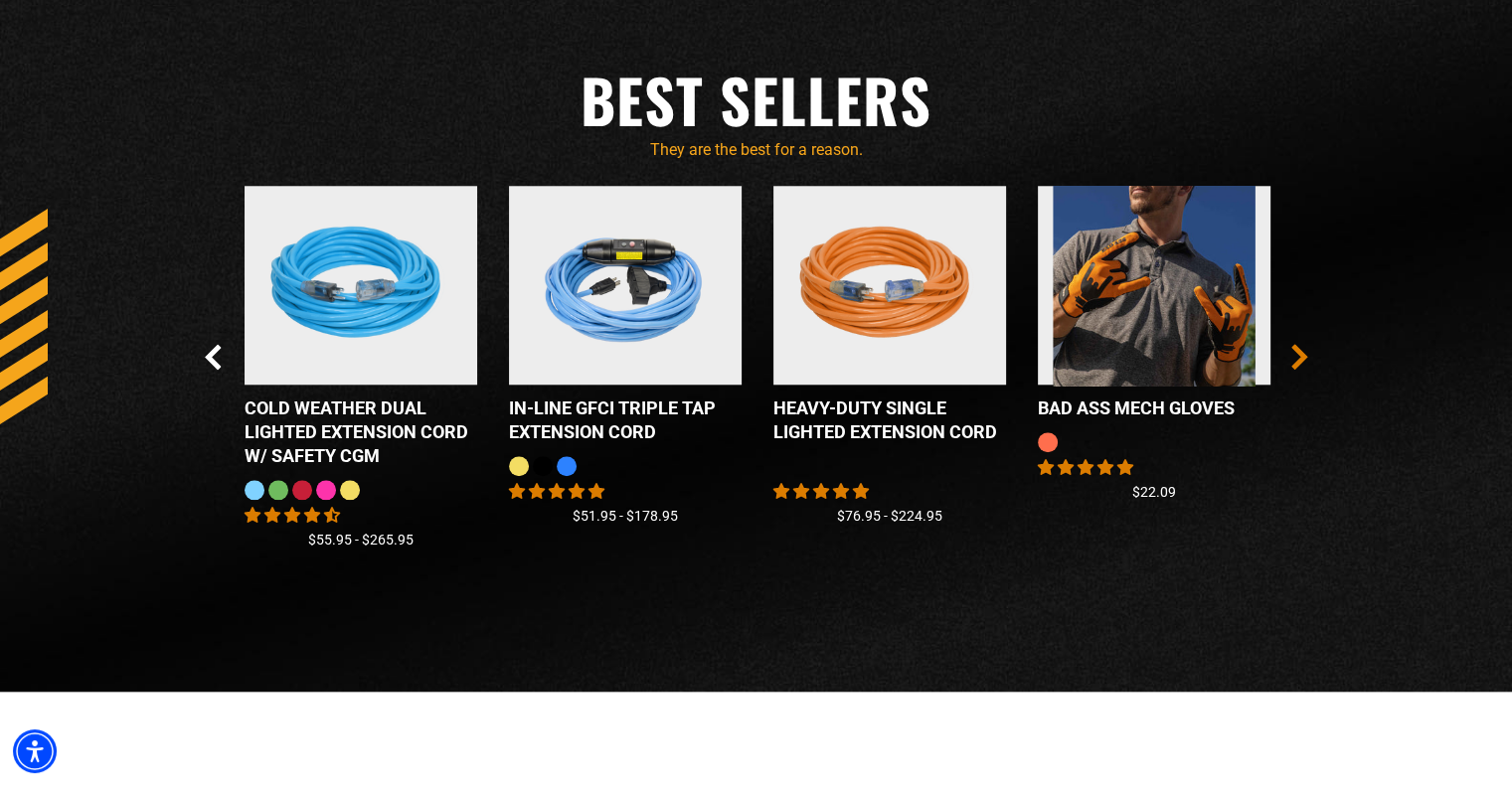 click 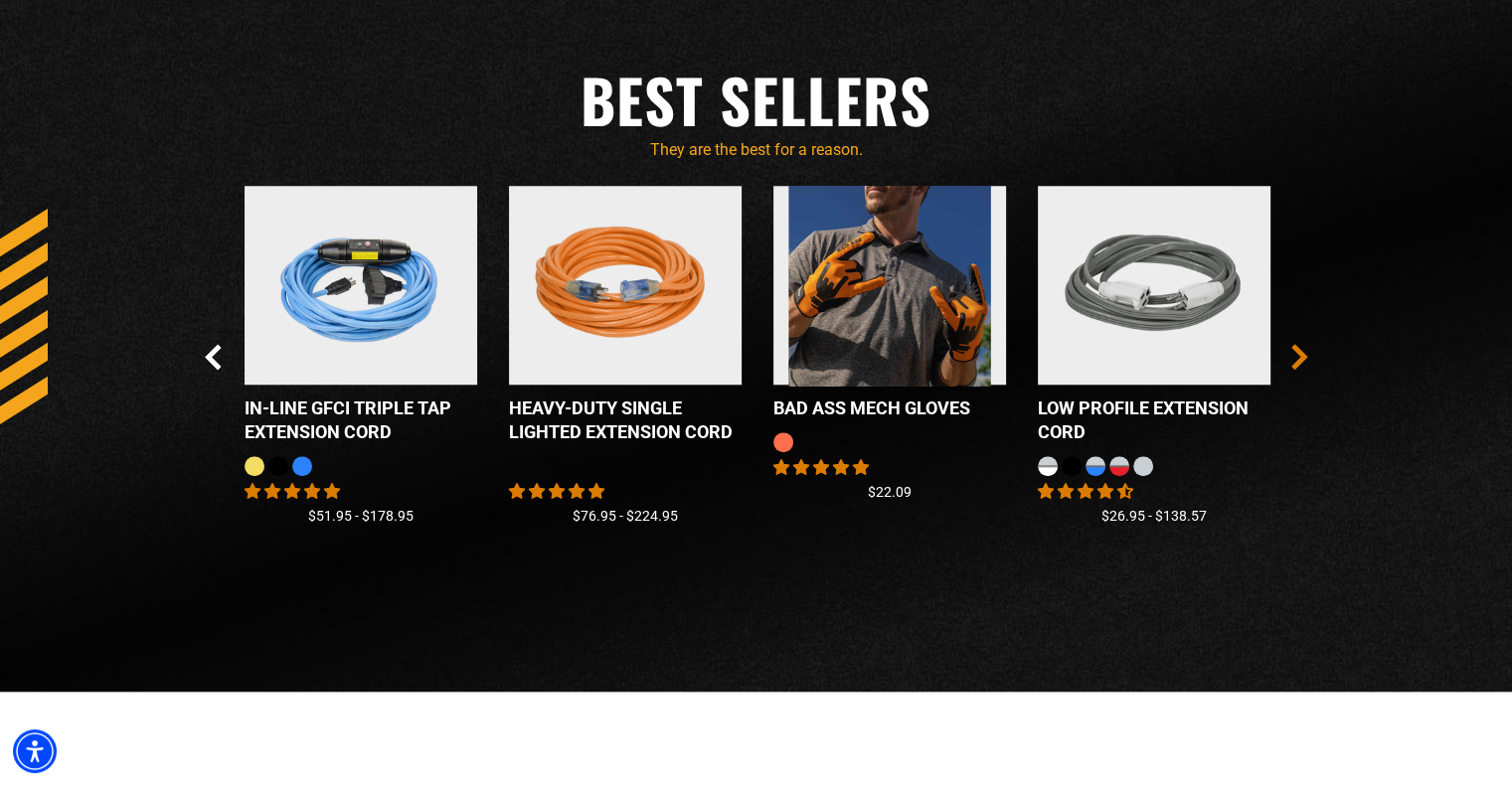 click 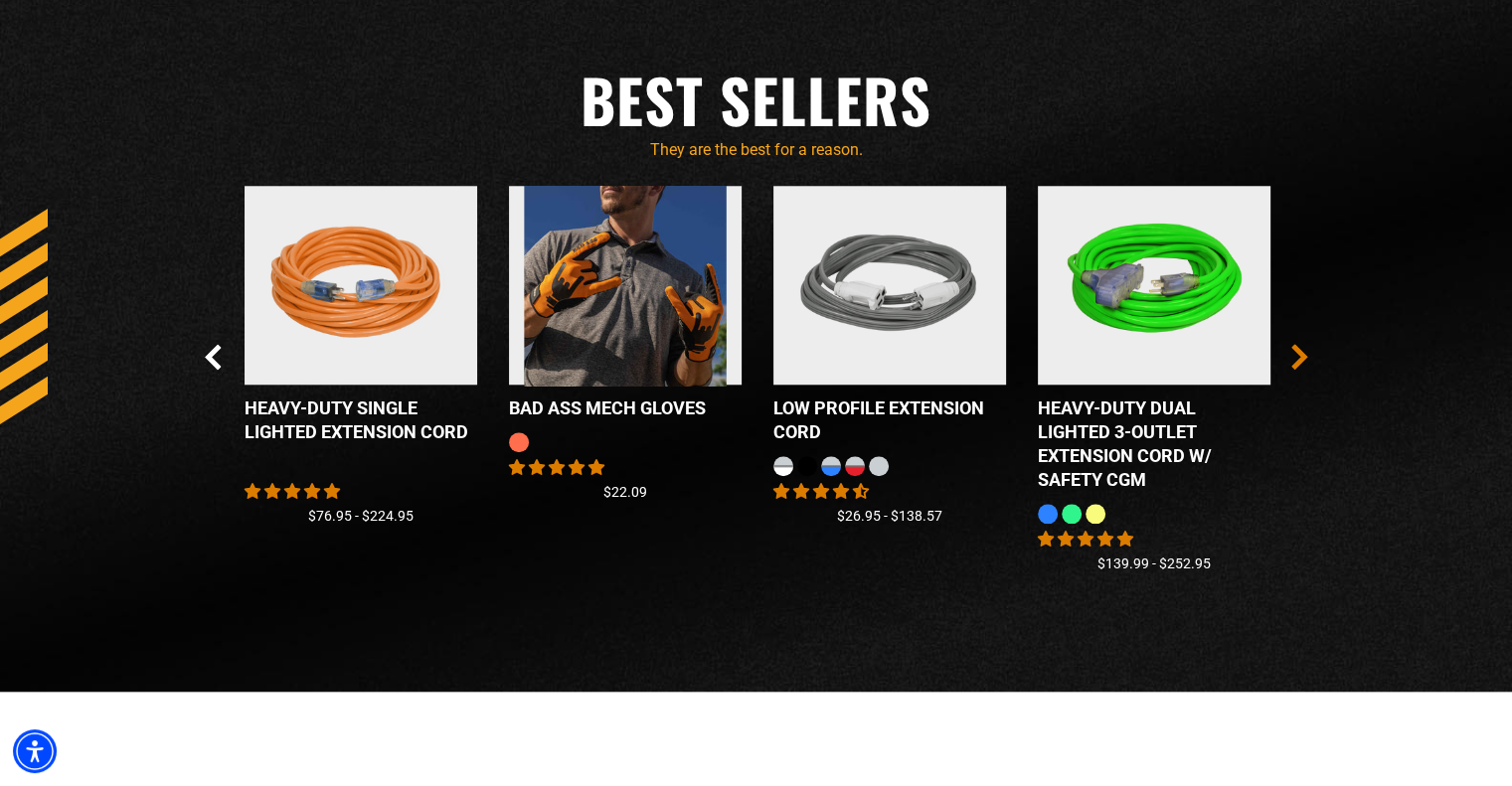 click 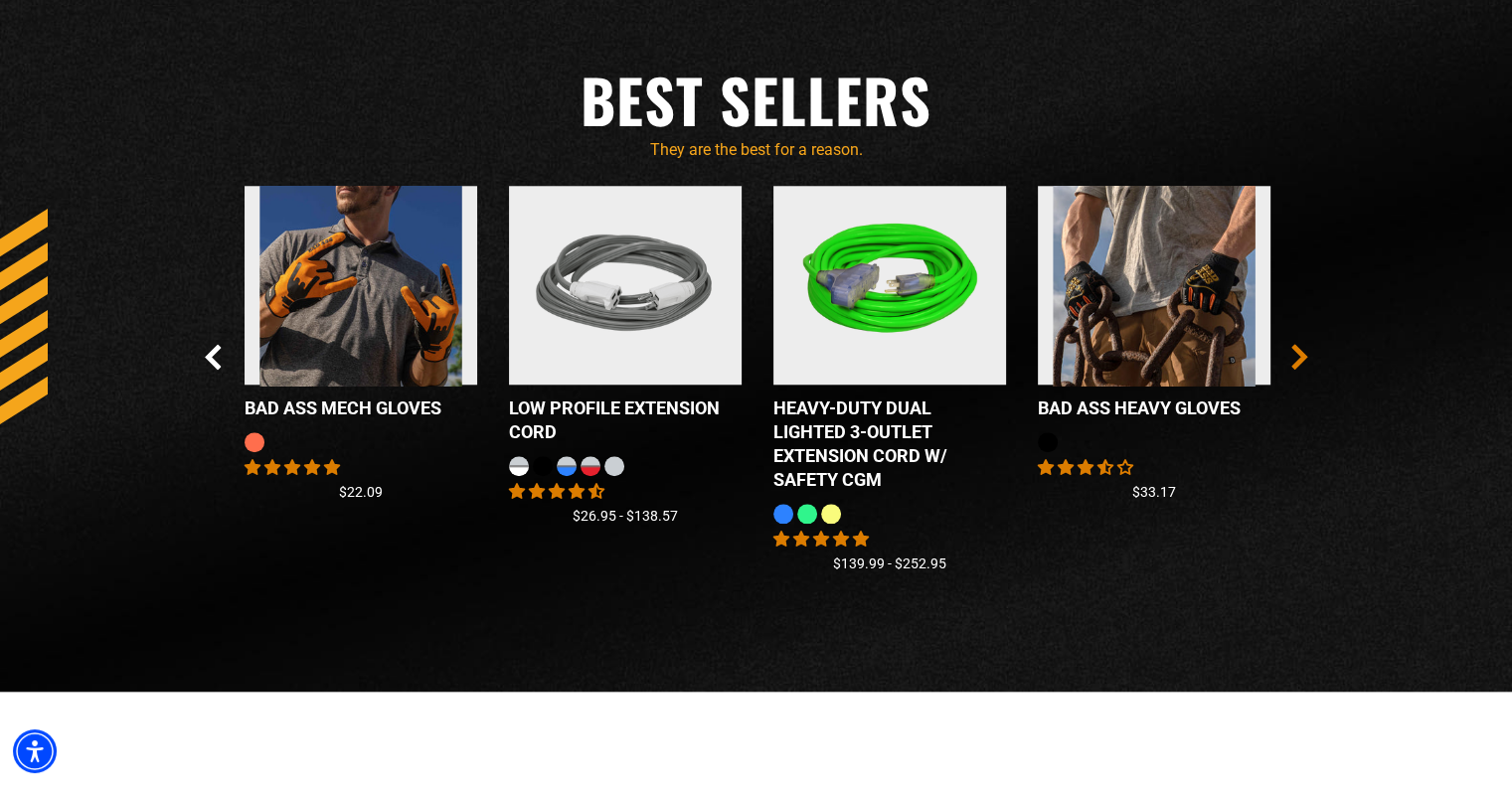click 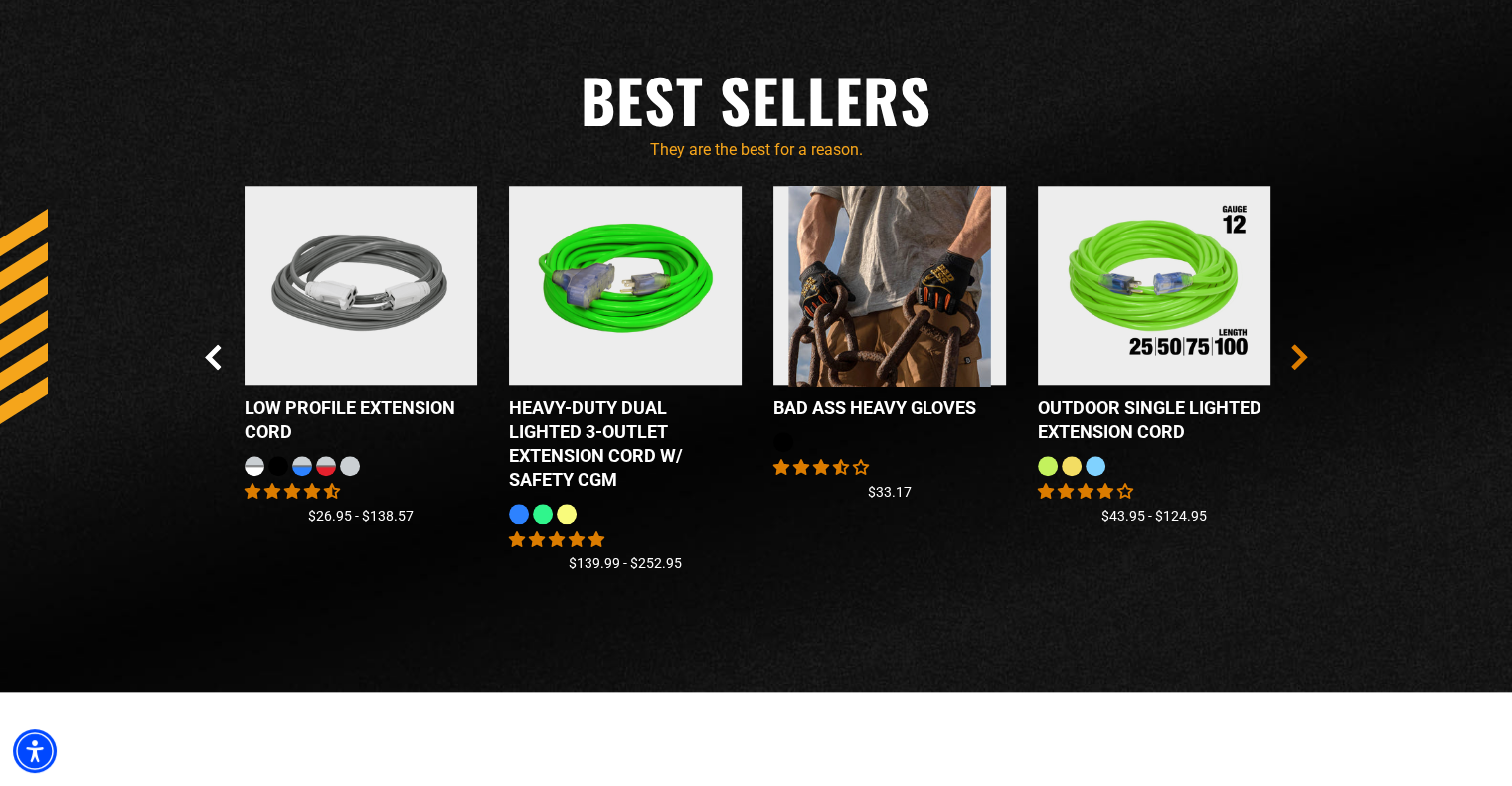 click 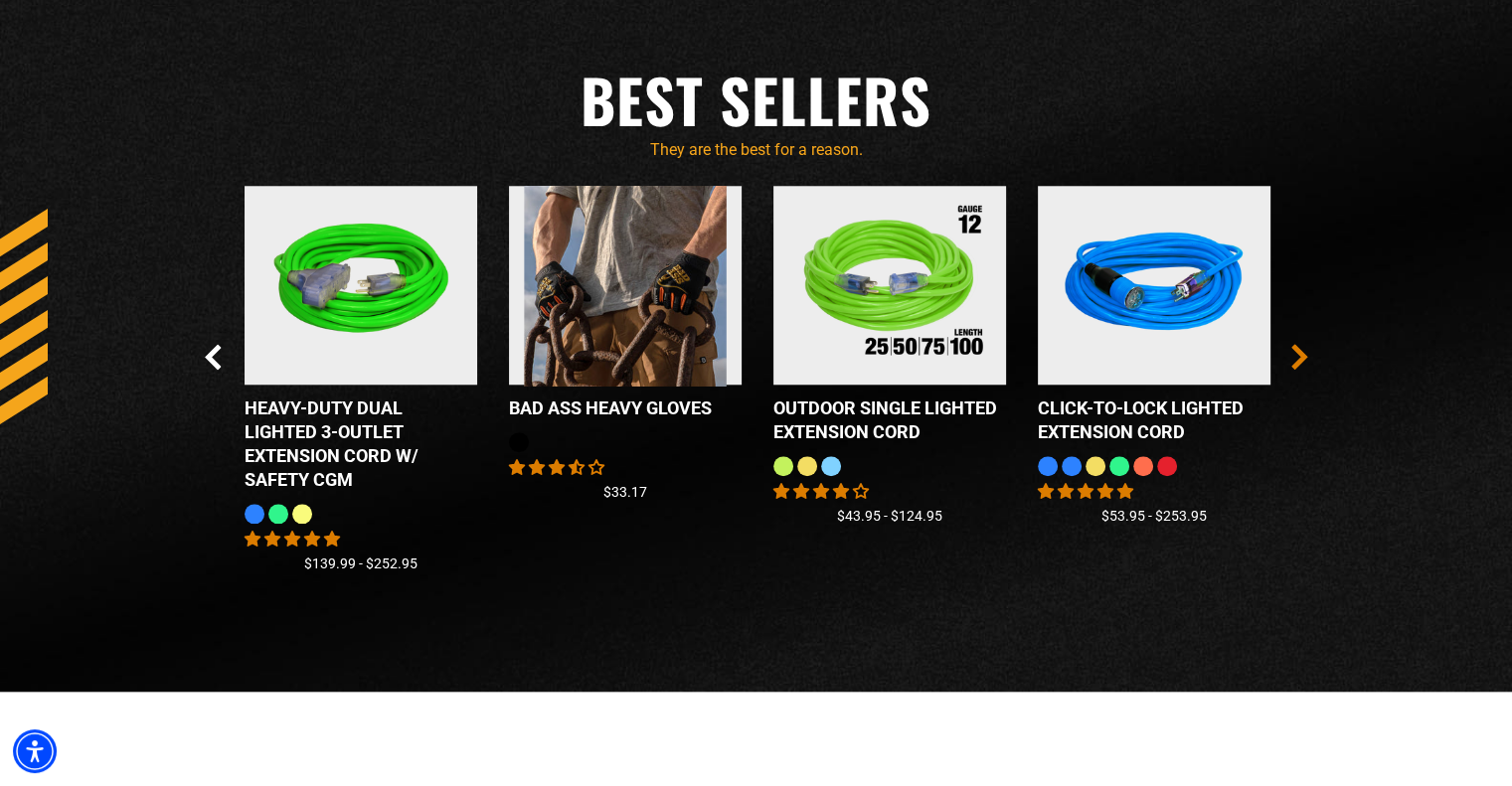 click 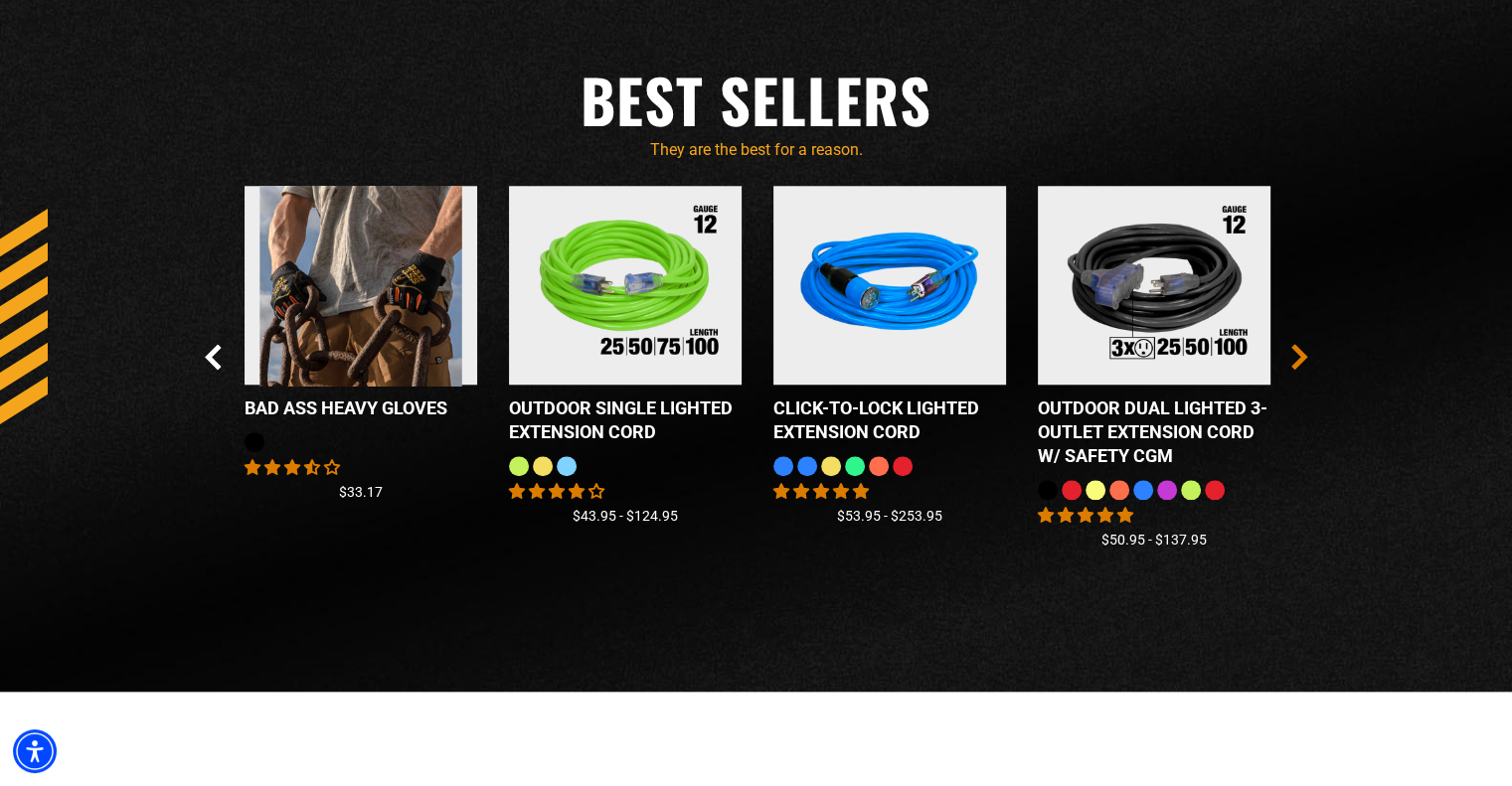 click 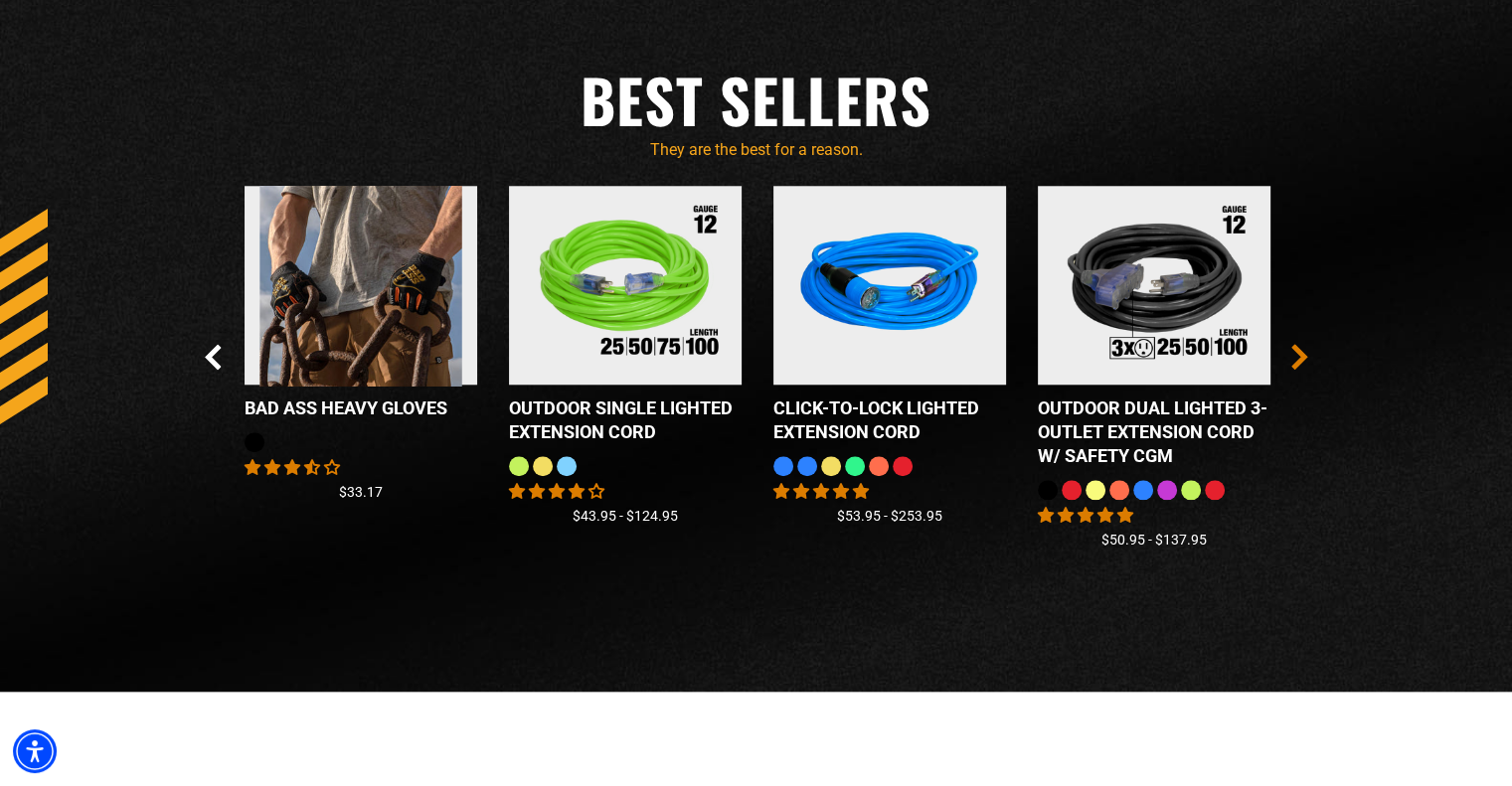 click 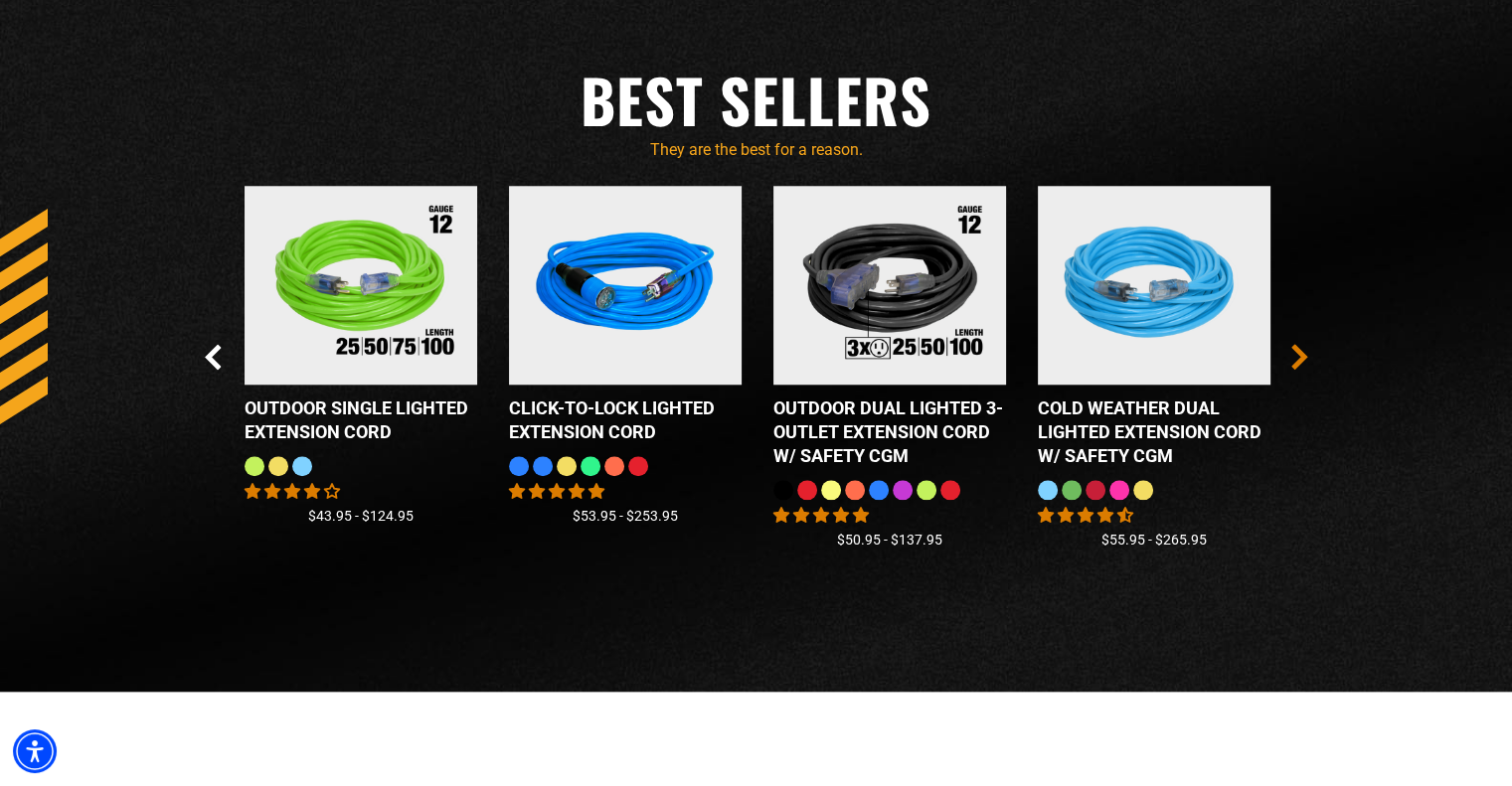 click 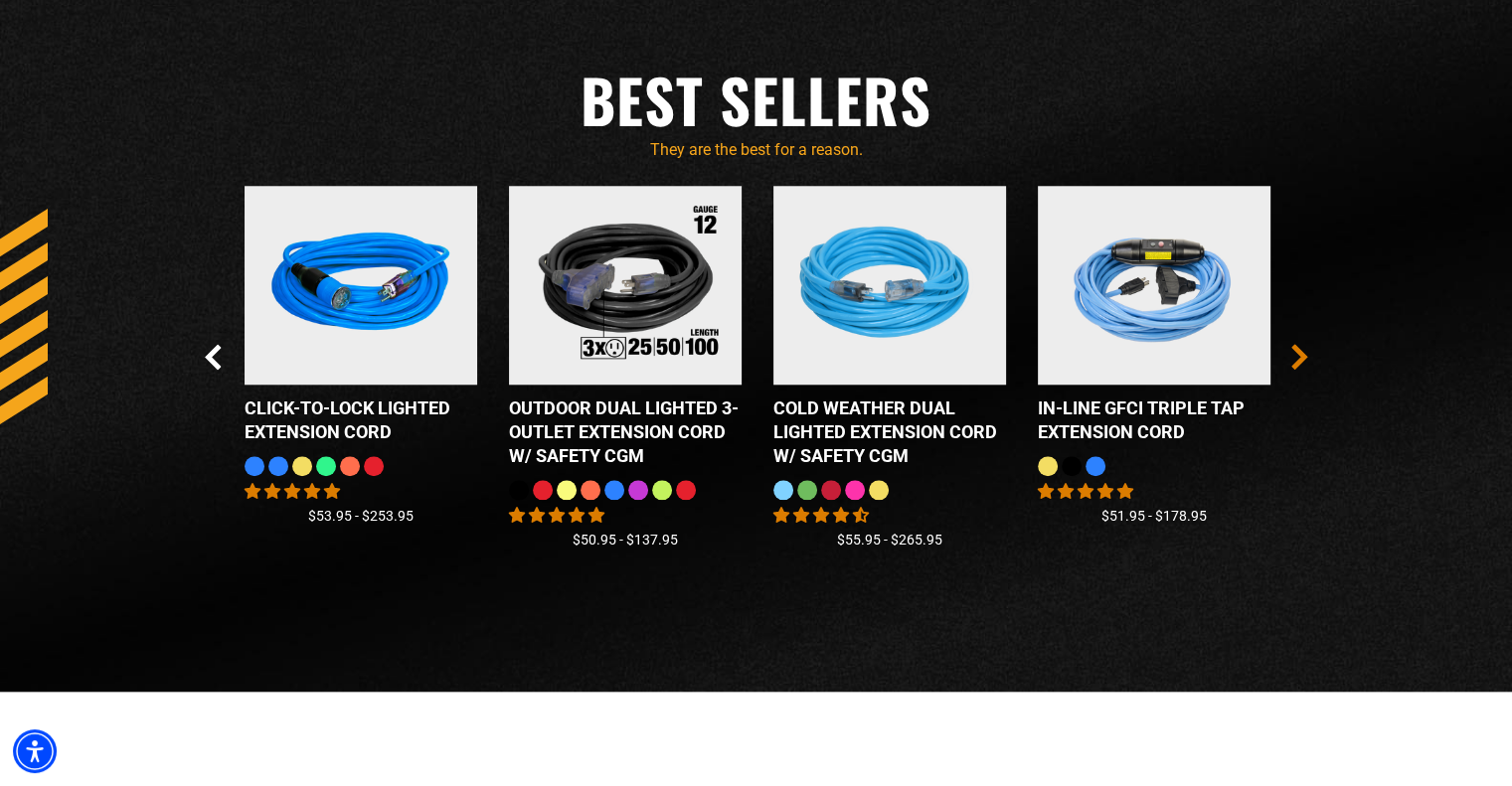 click 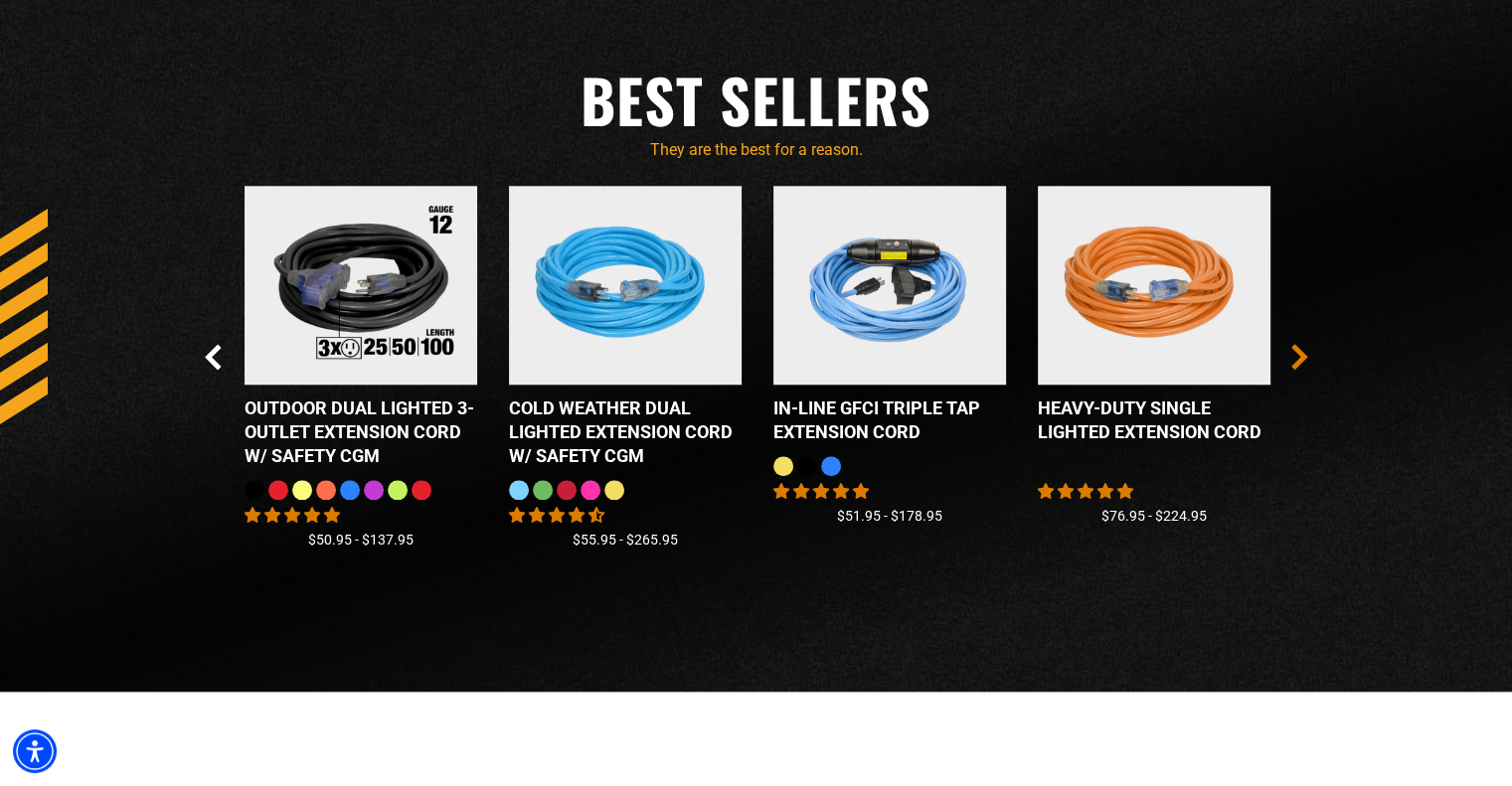 click 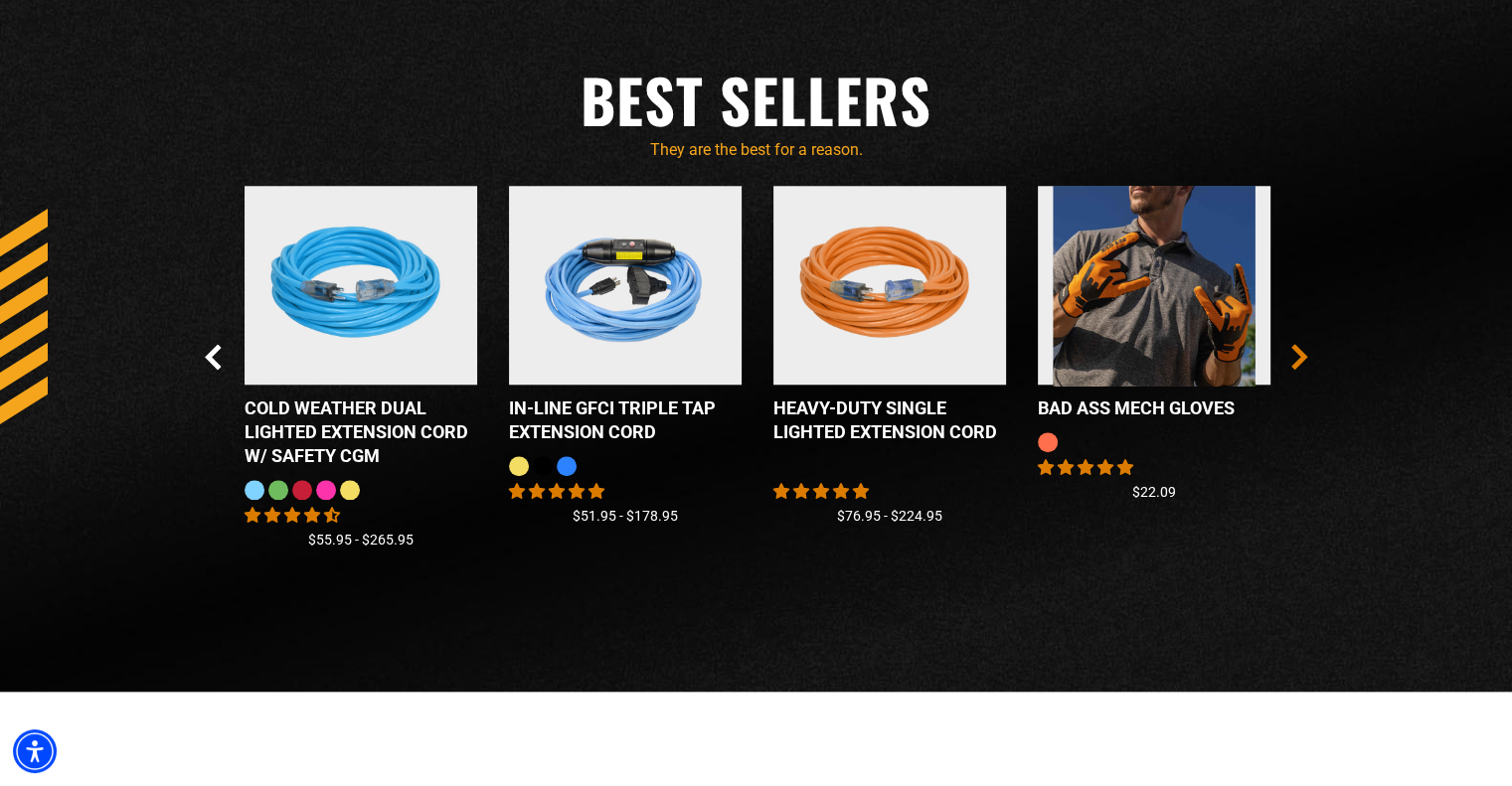 click 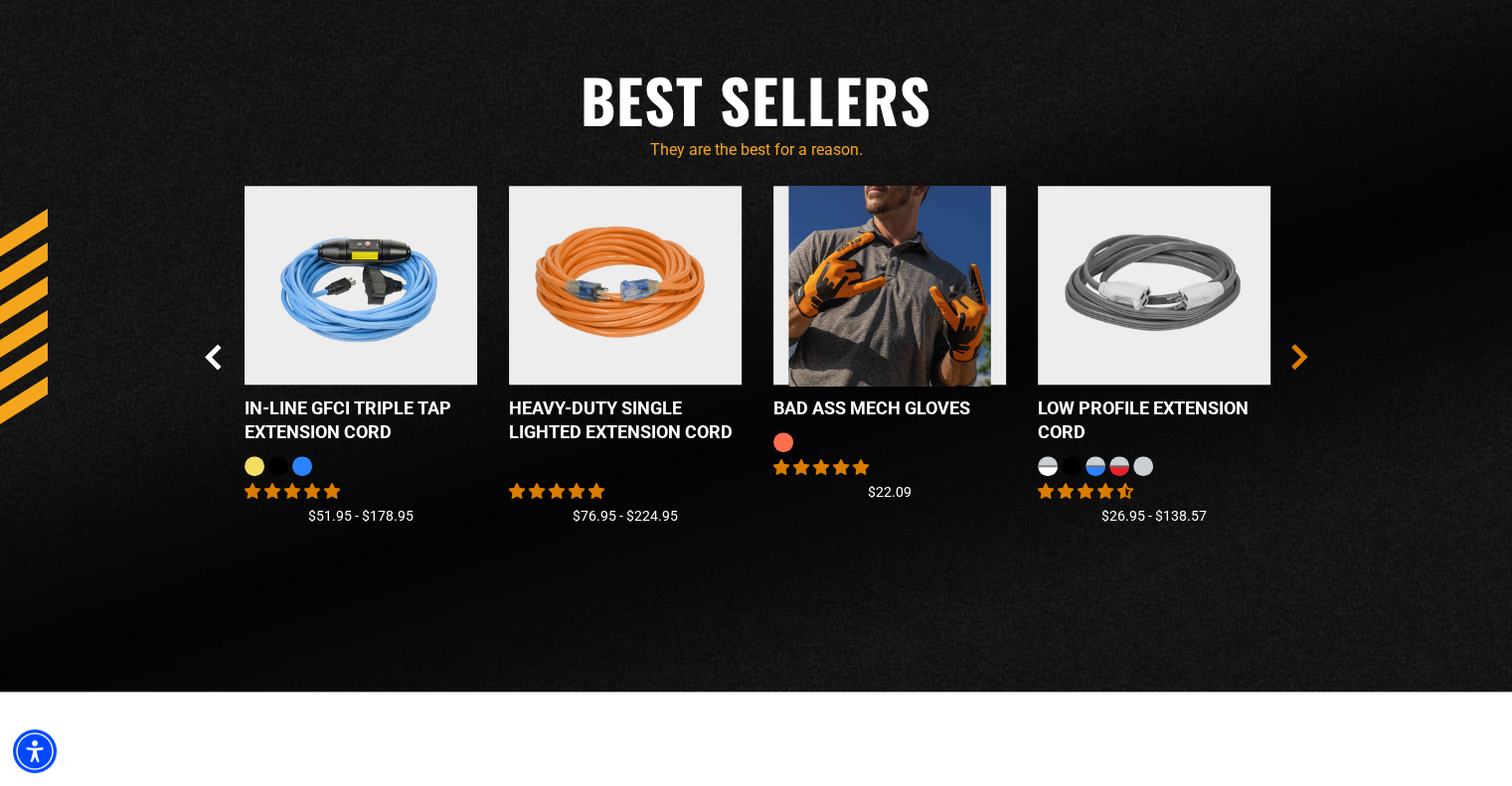 click 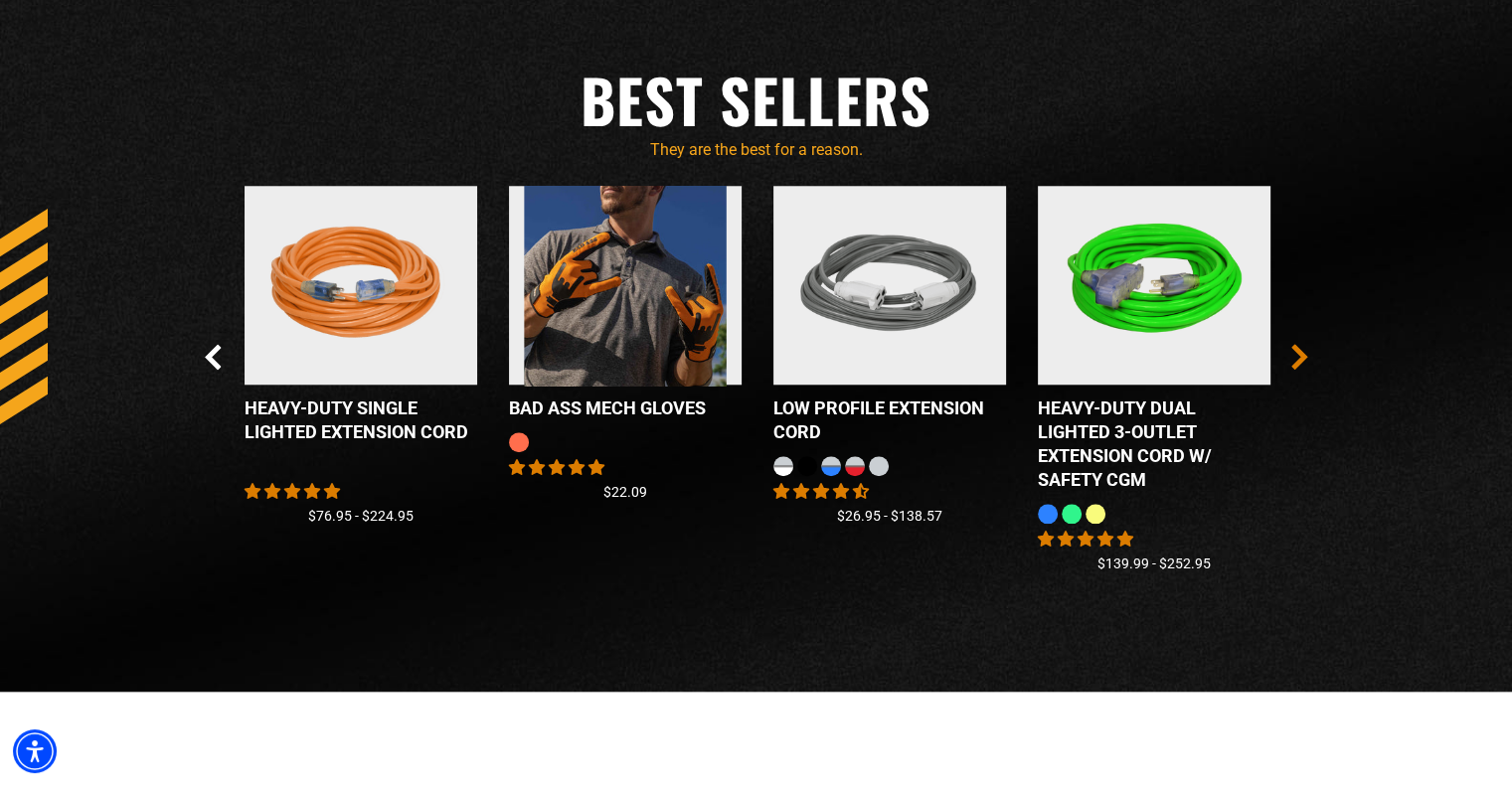 click 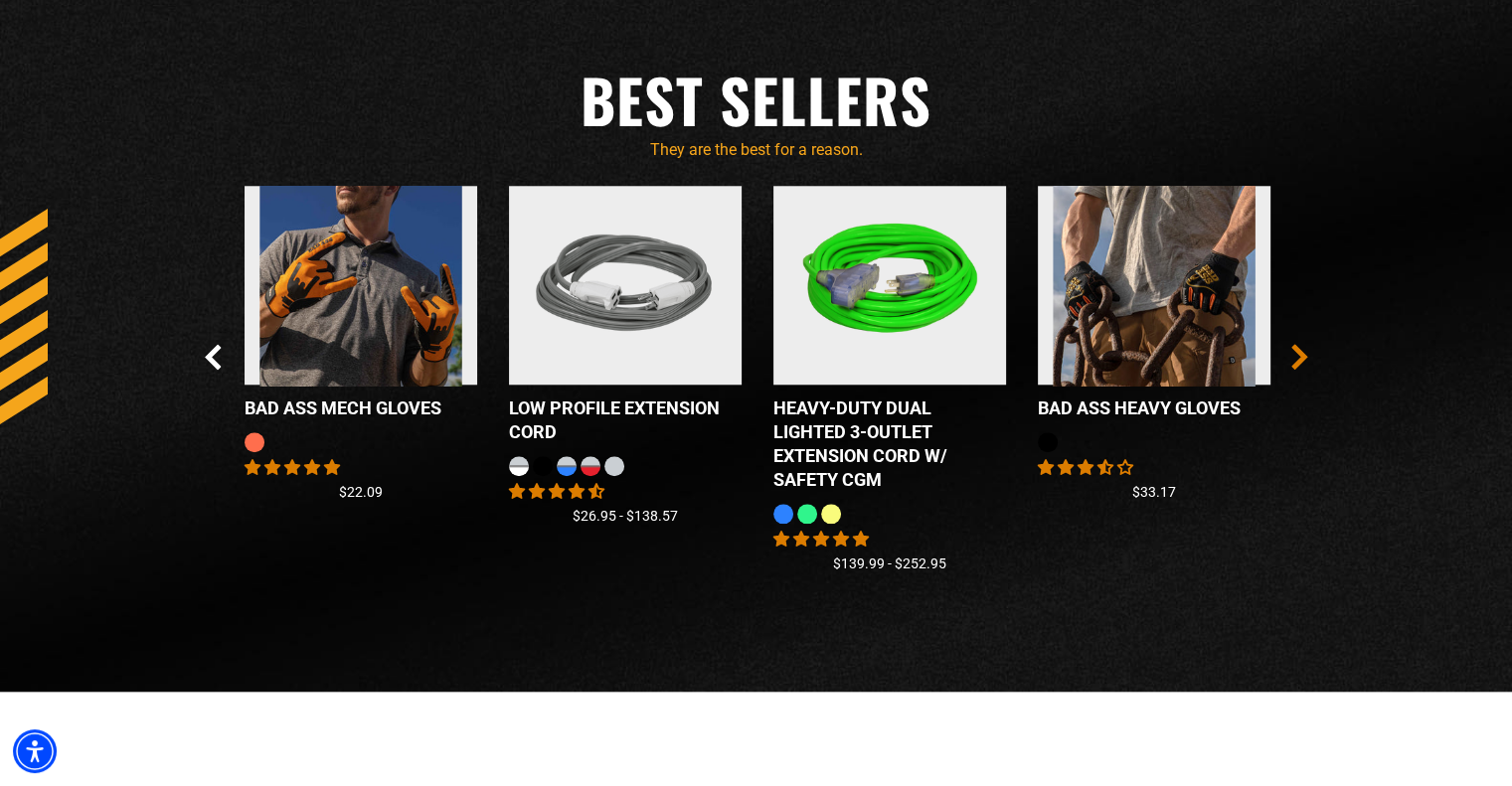 click 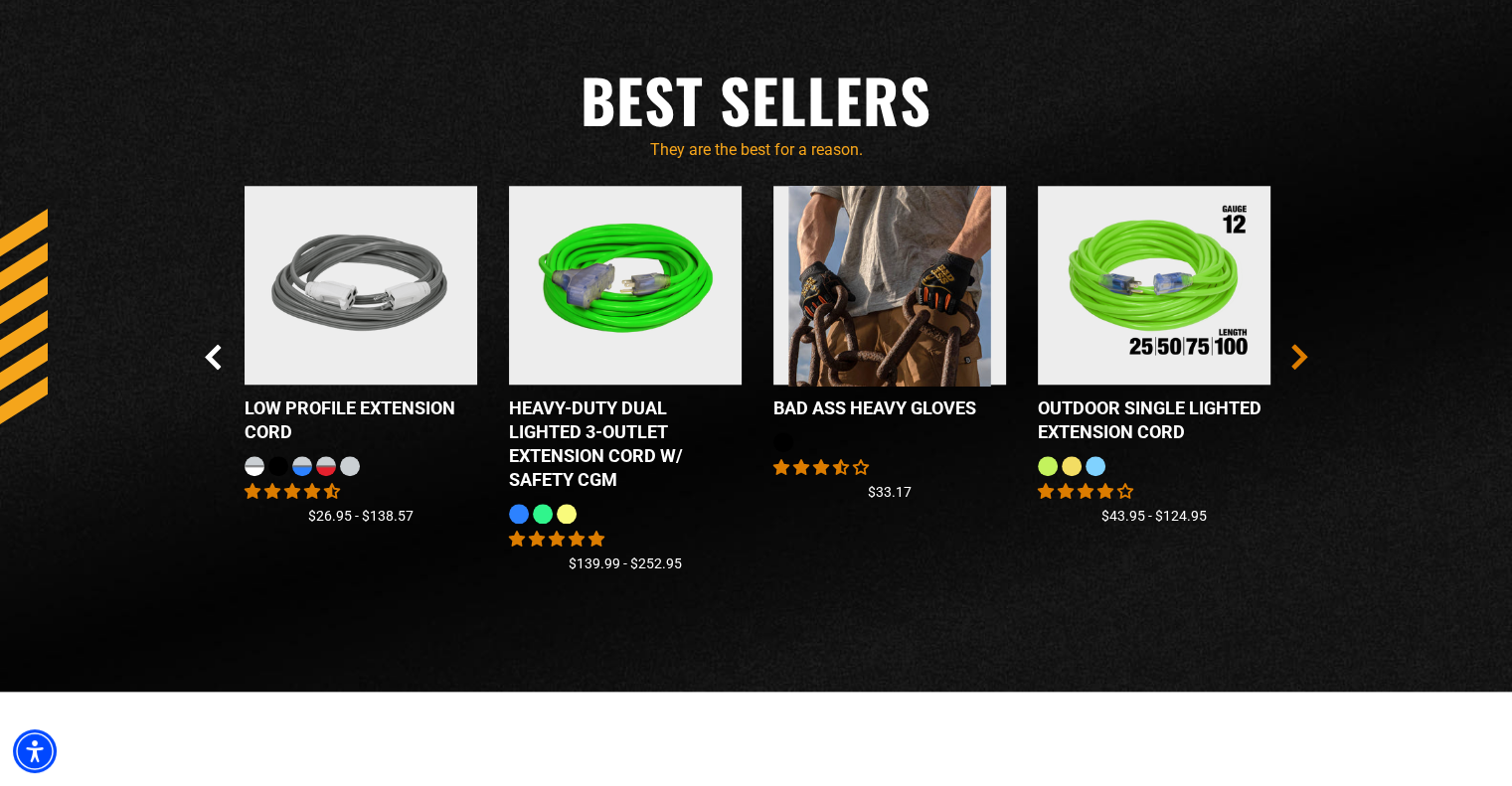 click 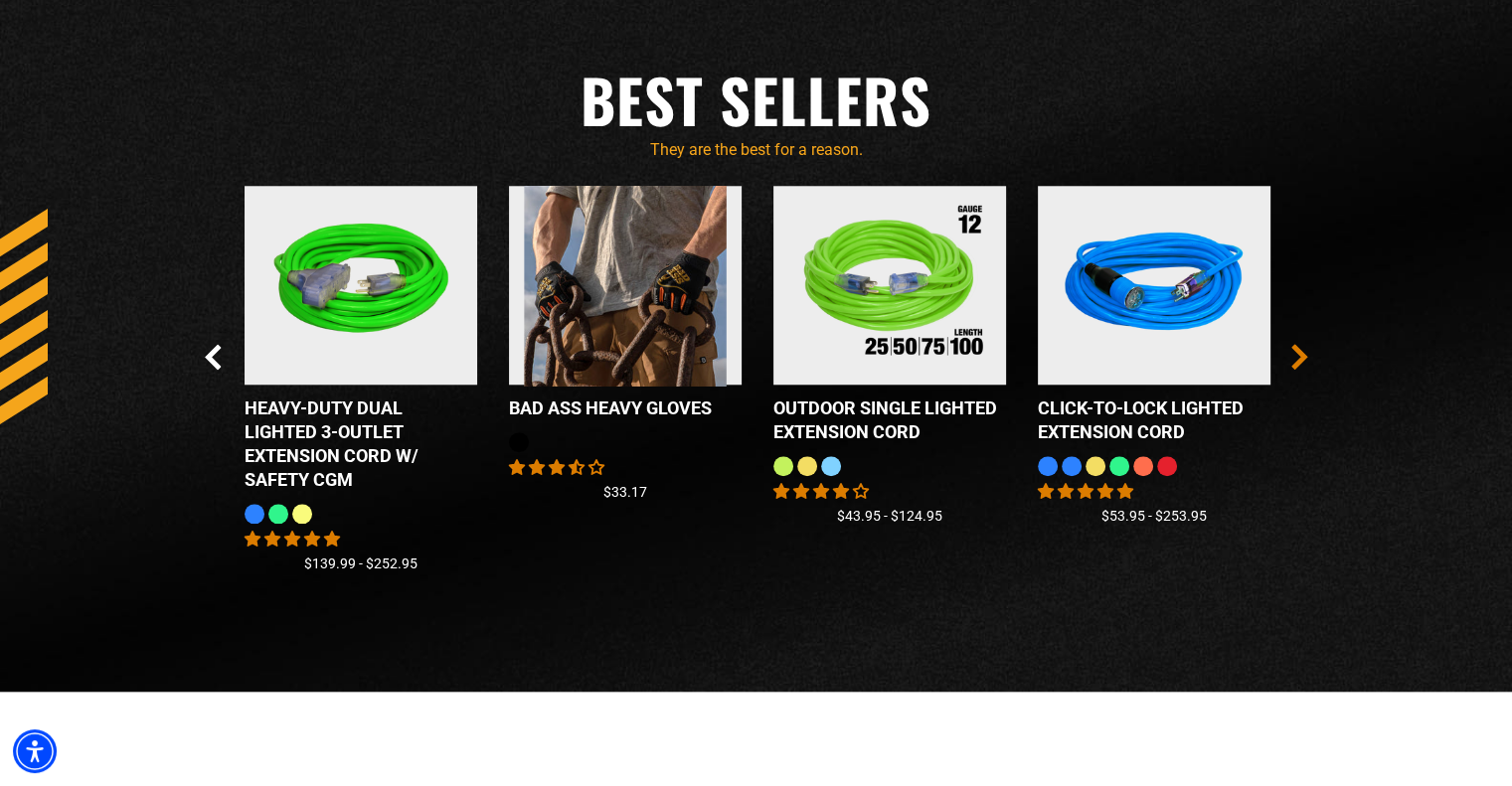 click 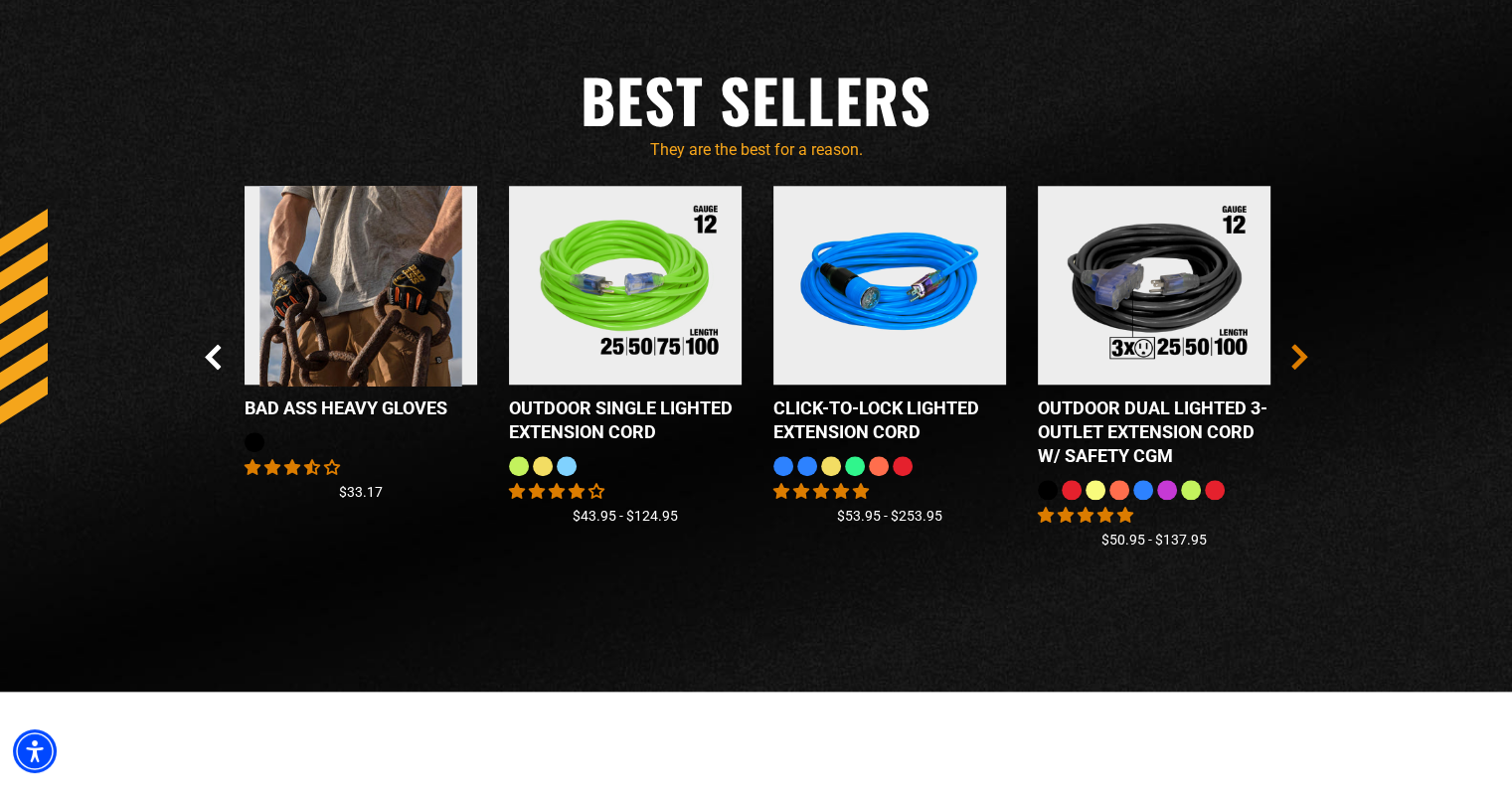 click 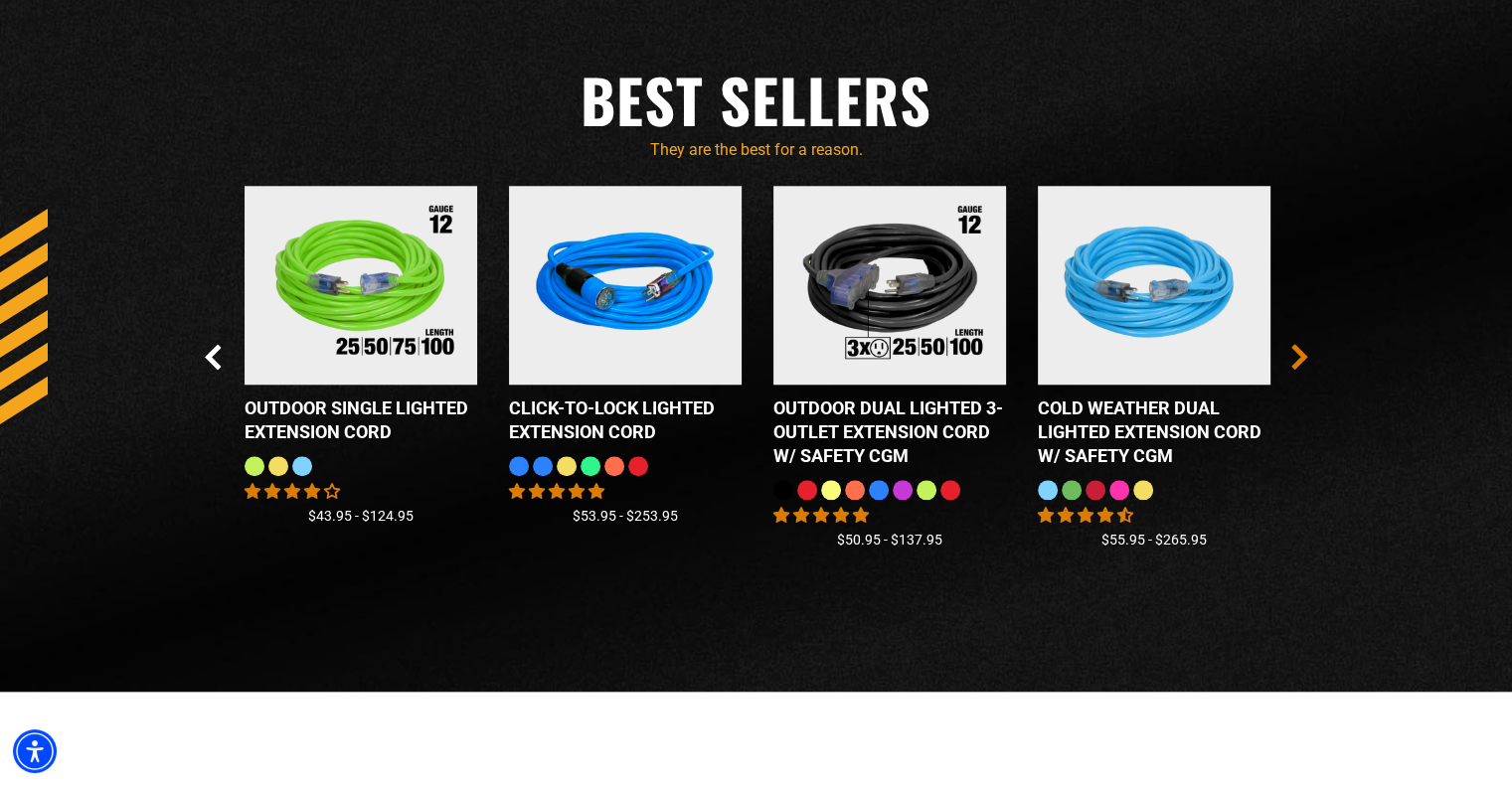 click 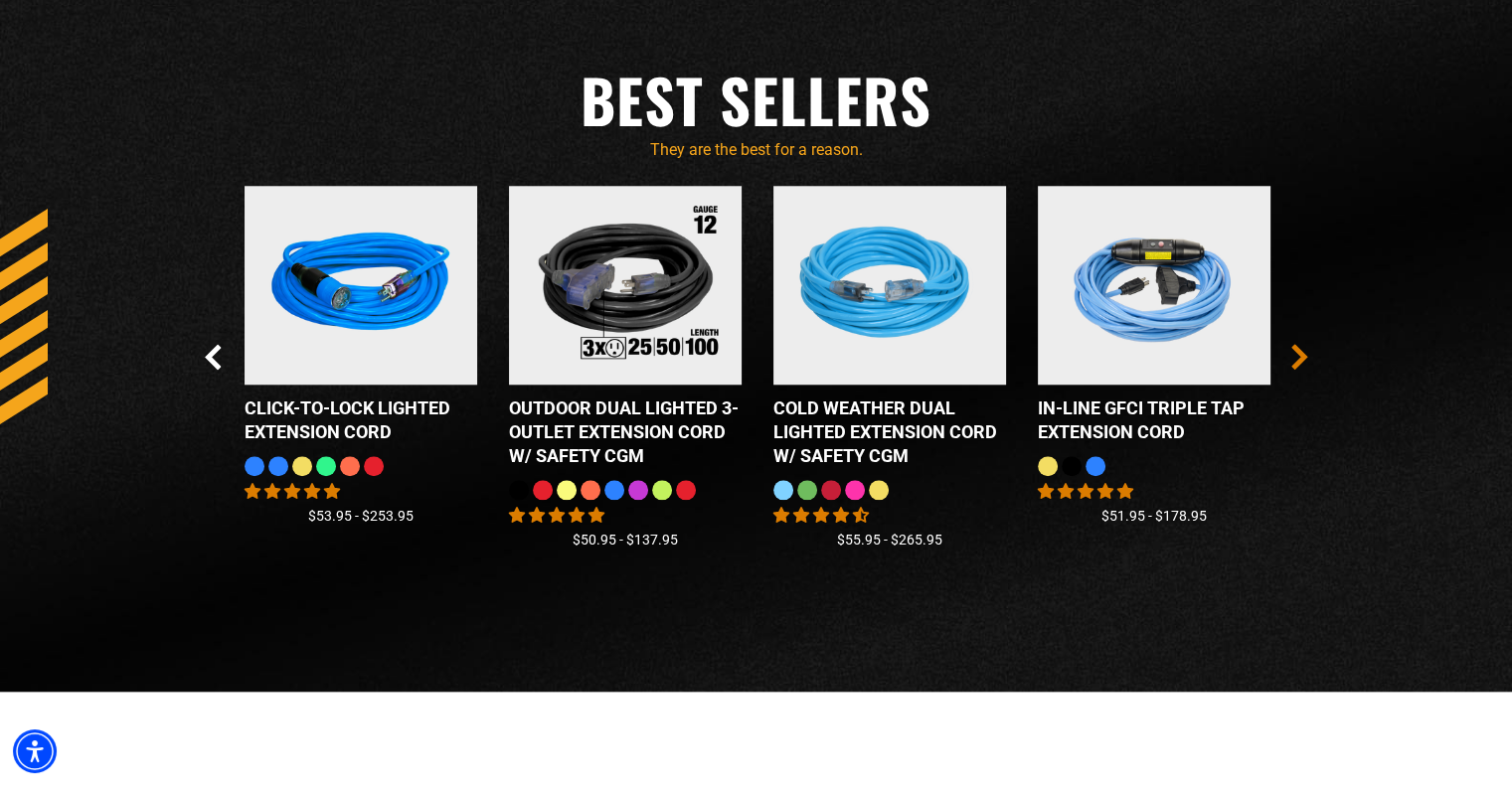 click 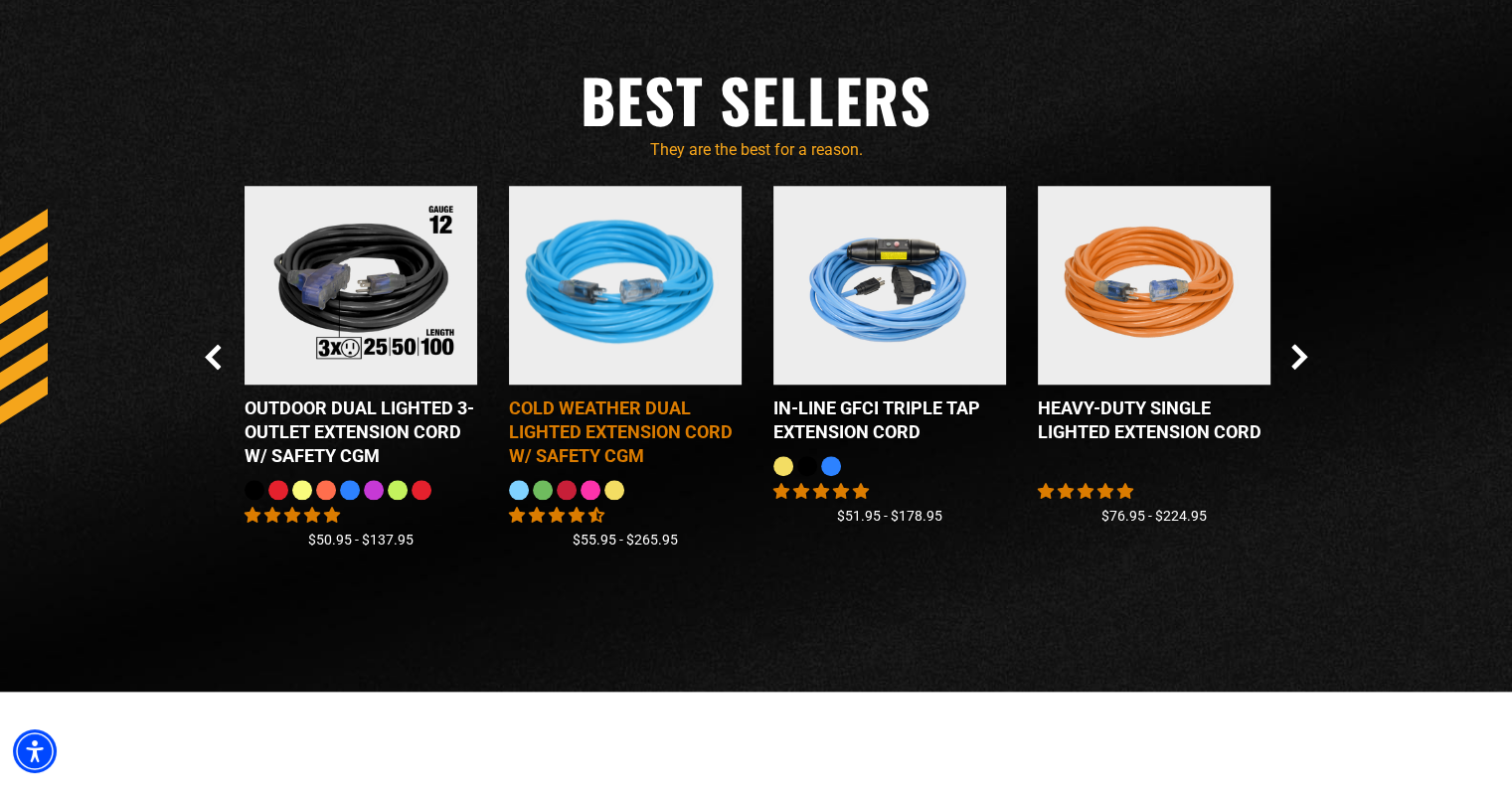 click at bounding box center [625, 285] 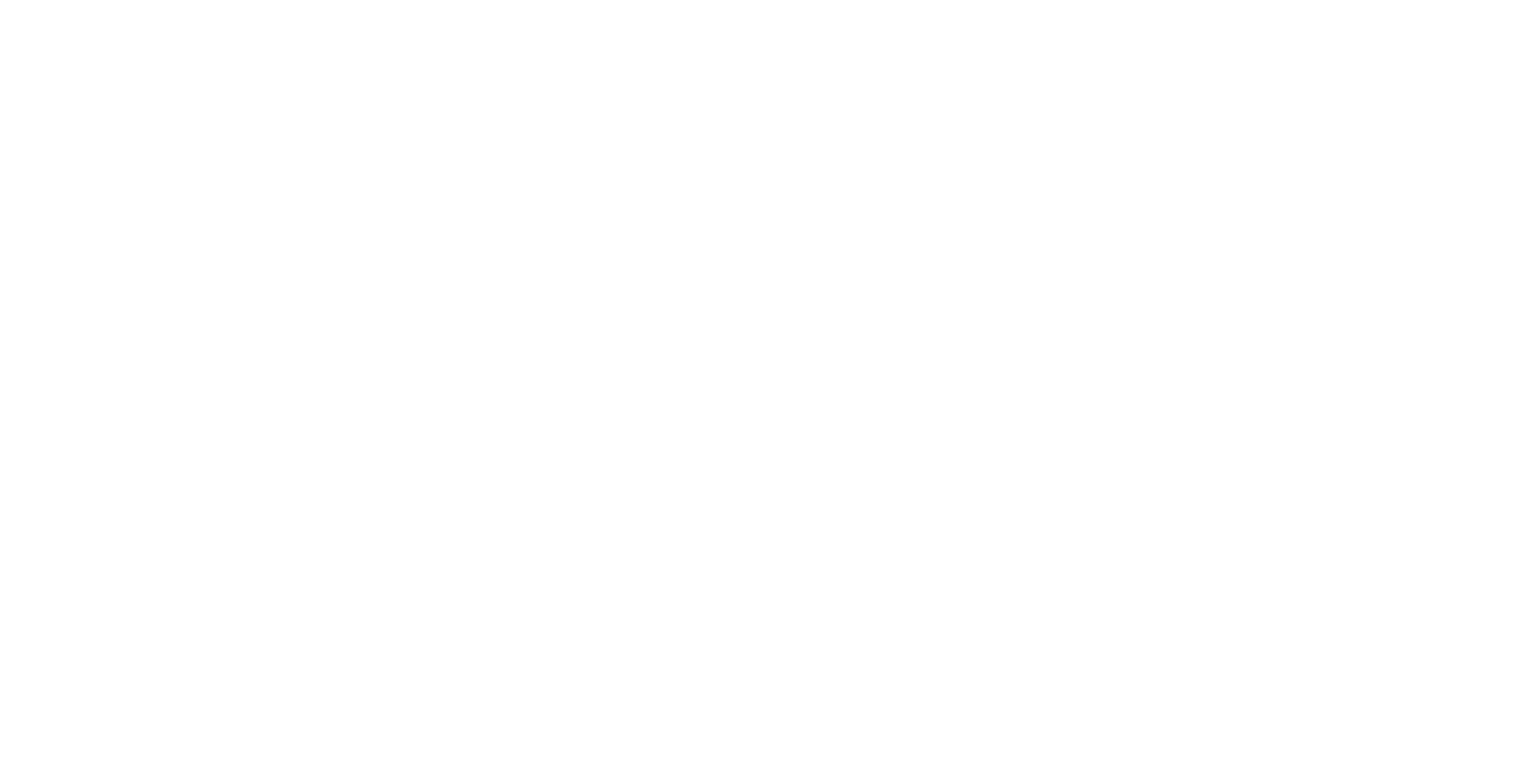 scroll, scrollTop: 0, scrollLeft: 0, axis: both 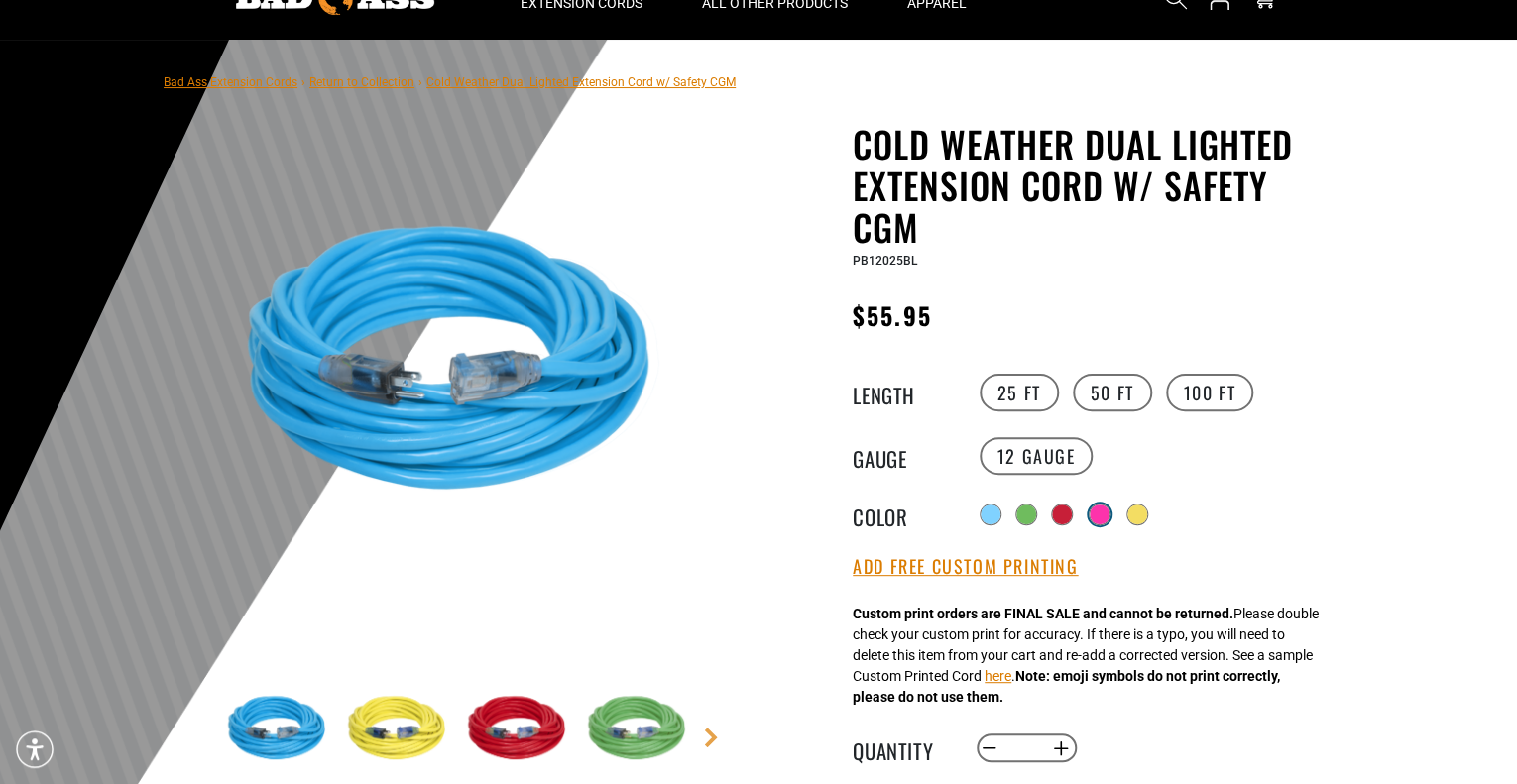 click at bounding box center (1100, 514) 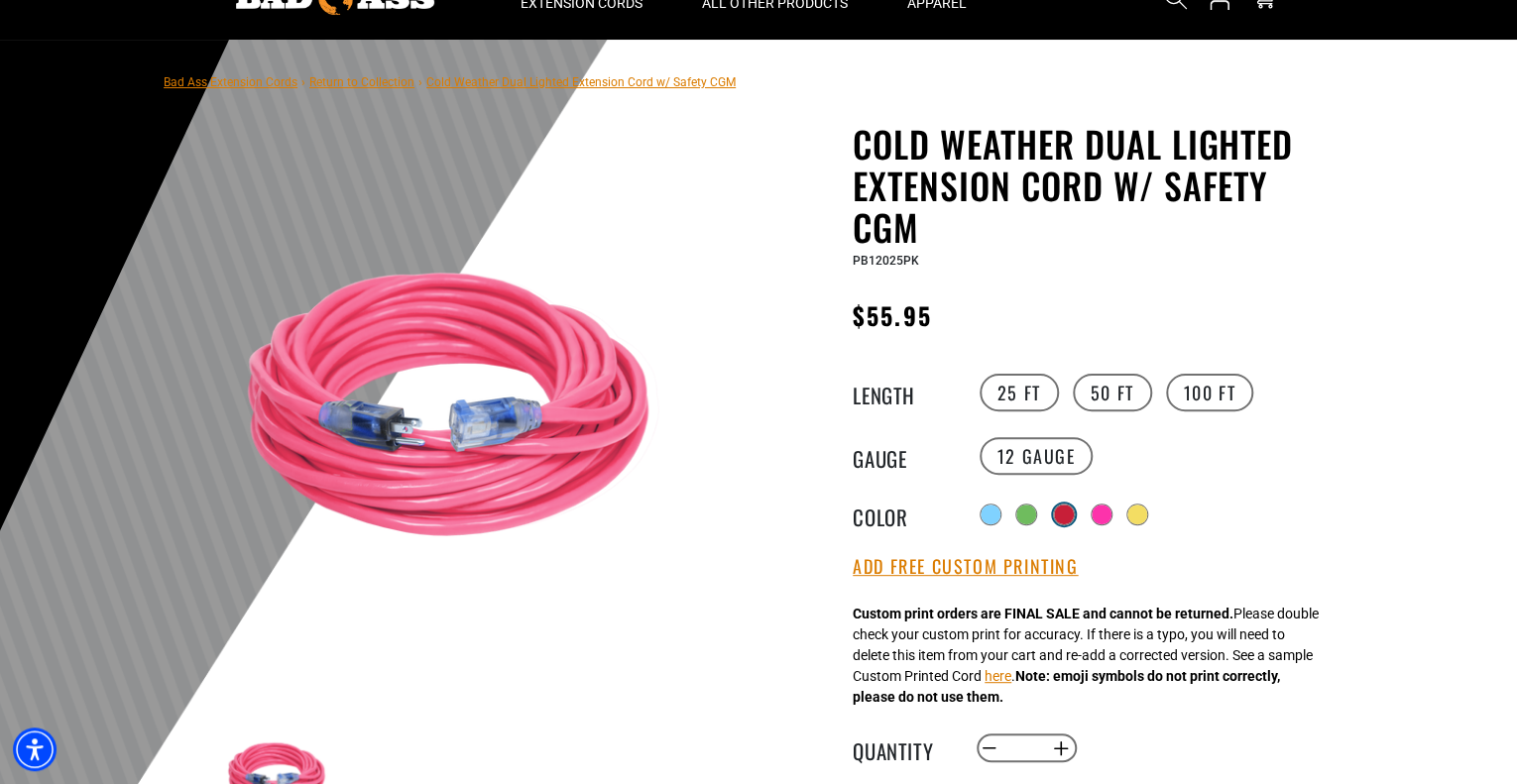 click at bounding box center [1064, 514] 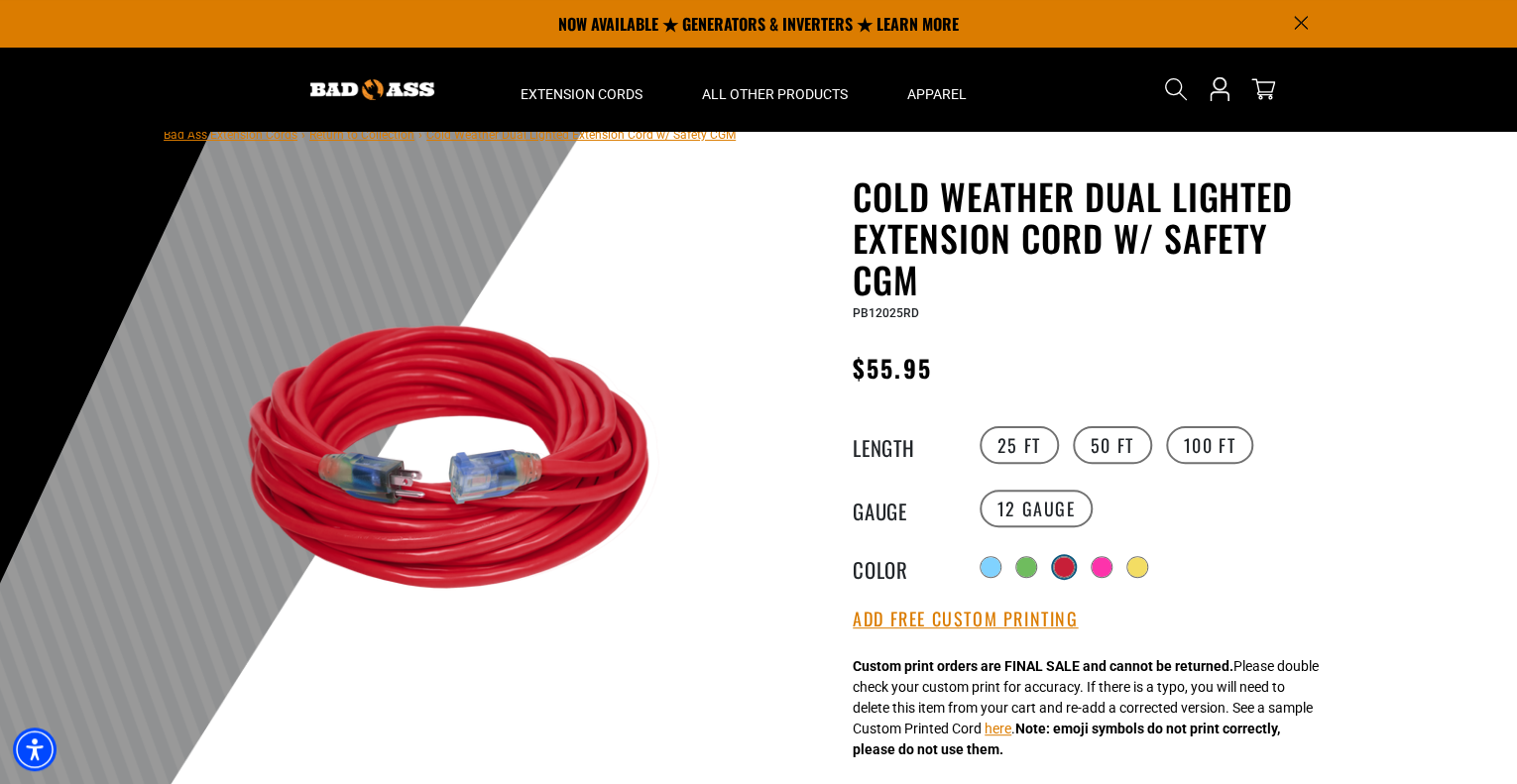 scroll, scrollTop: 0, scrollLeft: 0, axis: both 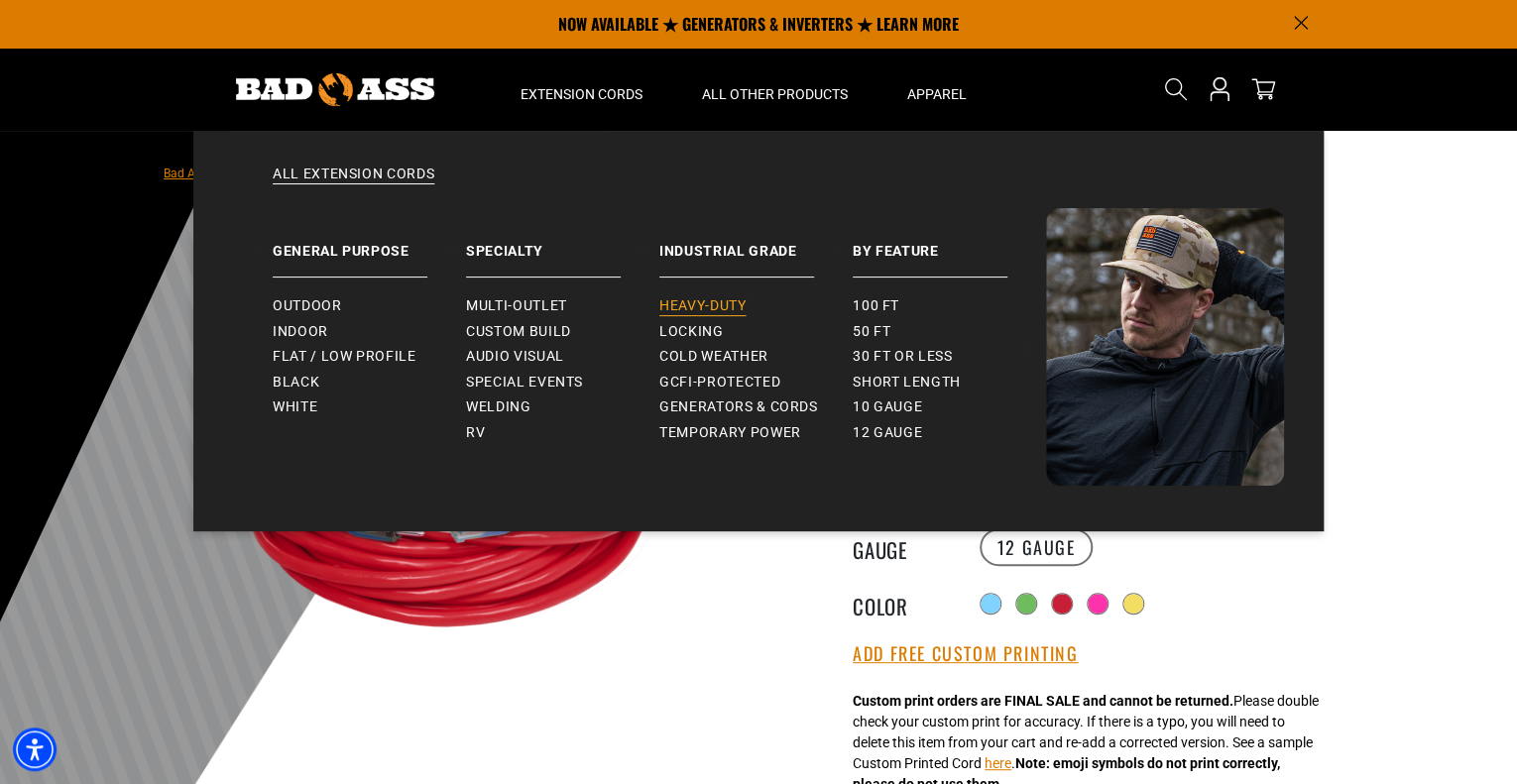 click on "Heavy-Duty" at bounding box center [702, 306] 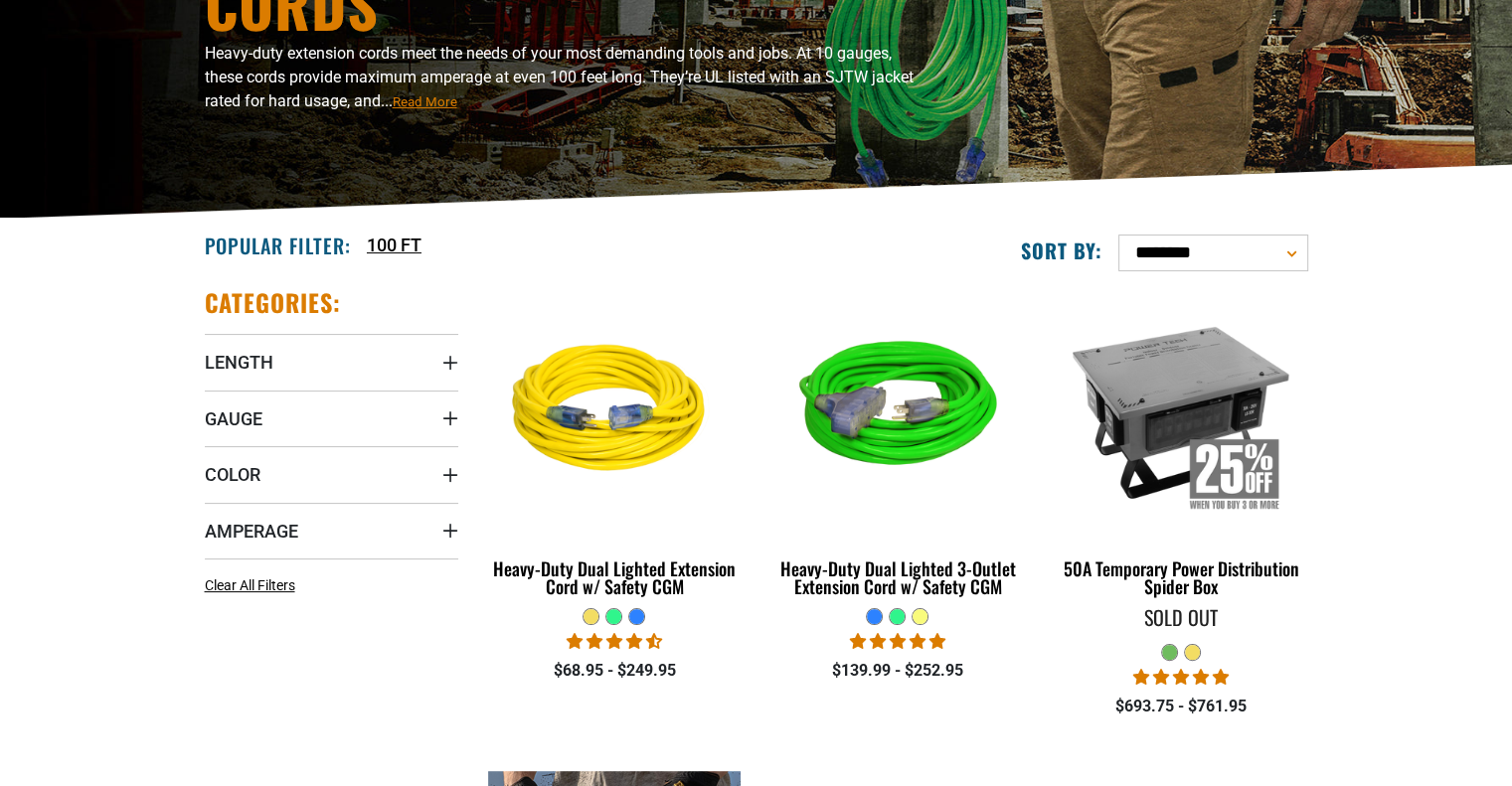 scroll, scrollTop: 409, scrollLeft: 0, axis: vertical 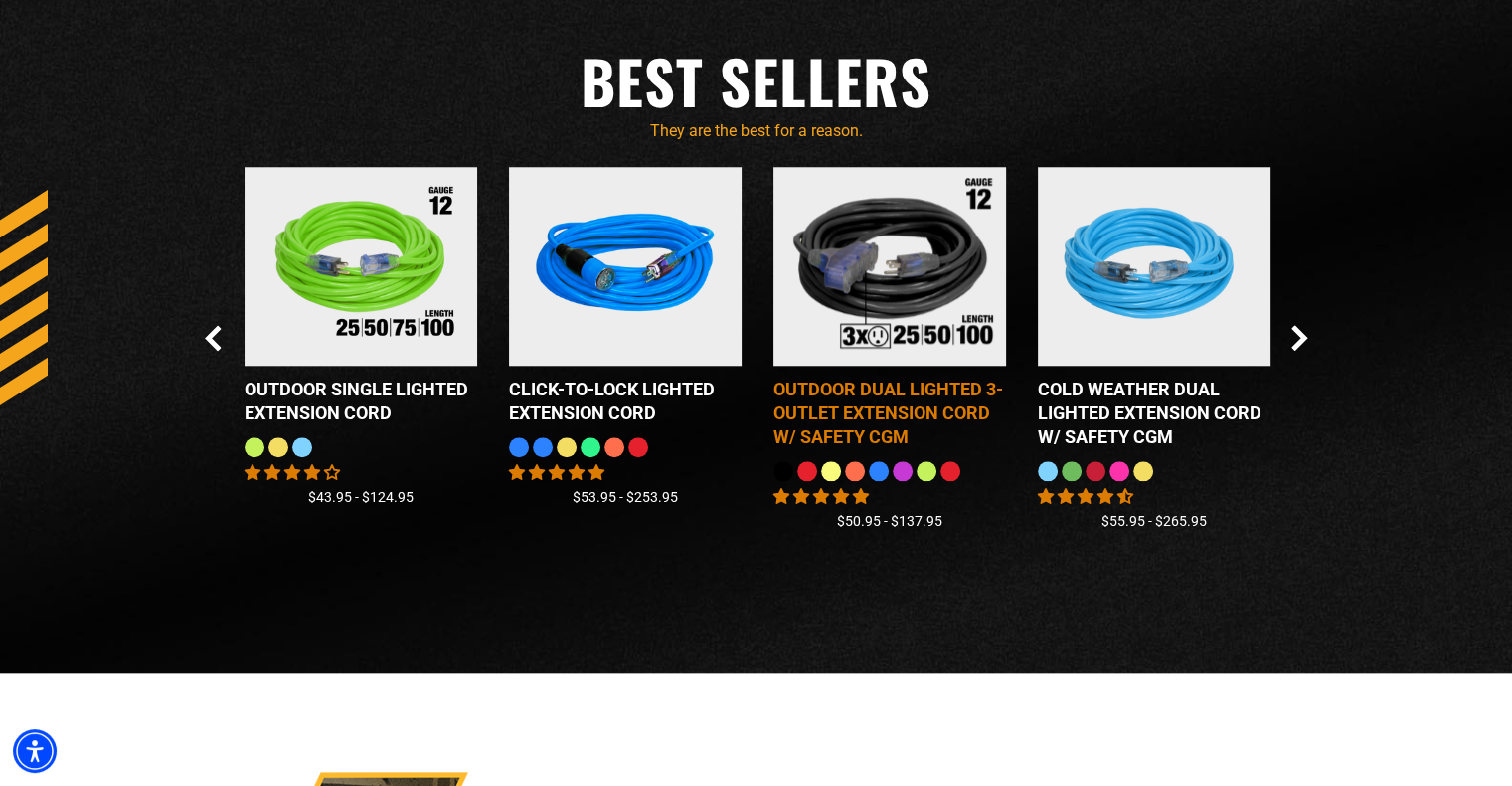 click at bounding box center (890, 266) 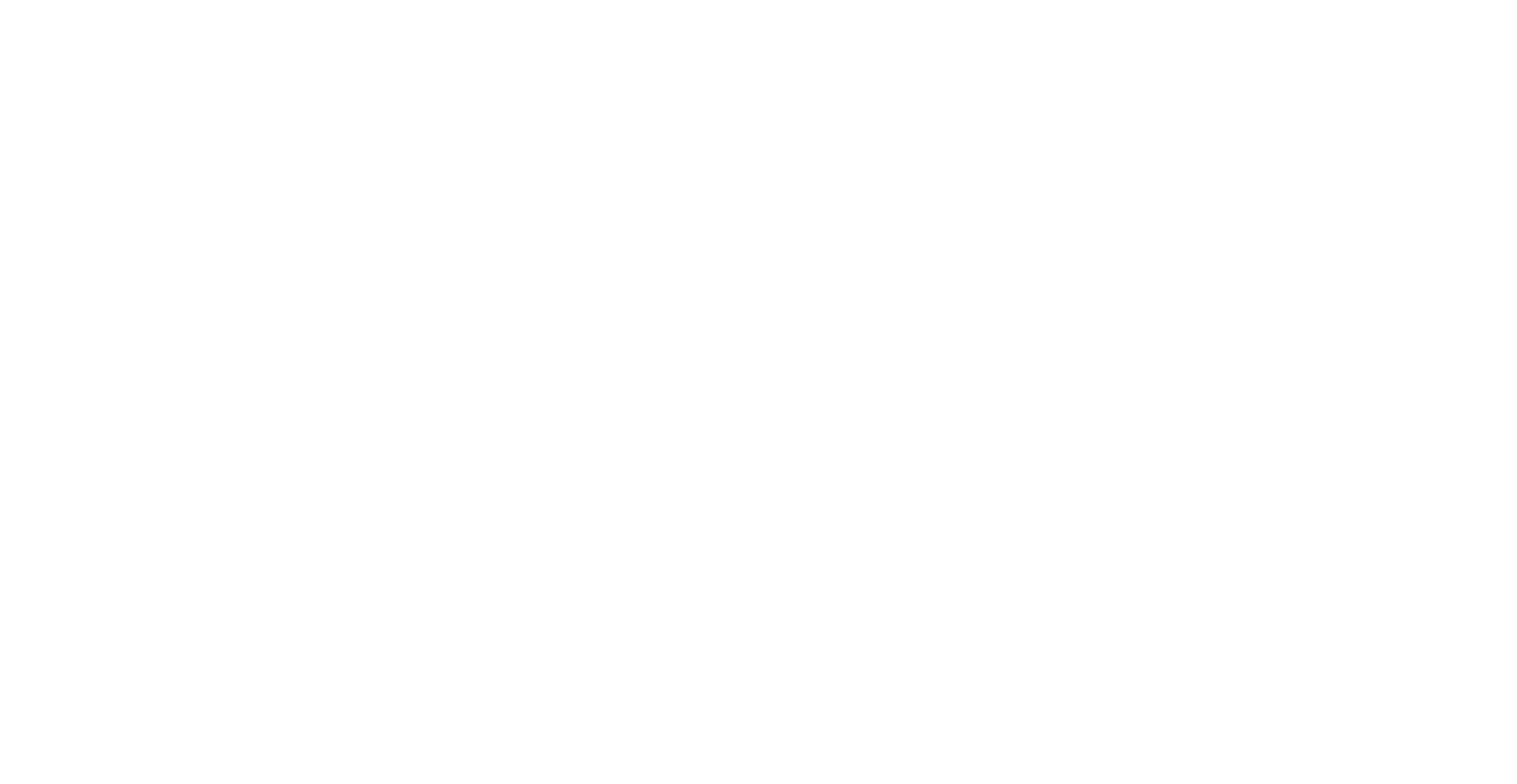 scroll, scrollTop: 0, scrollLeft: 0, axis: both 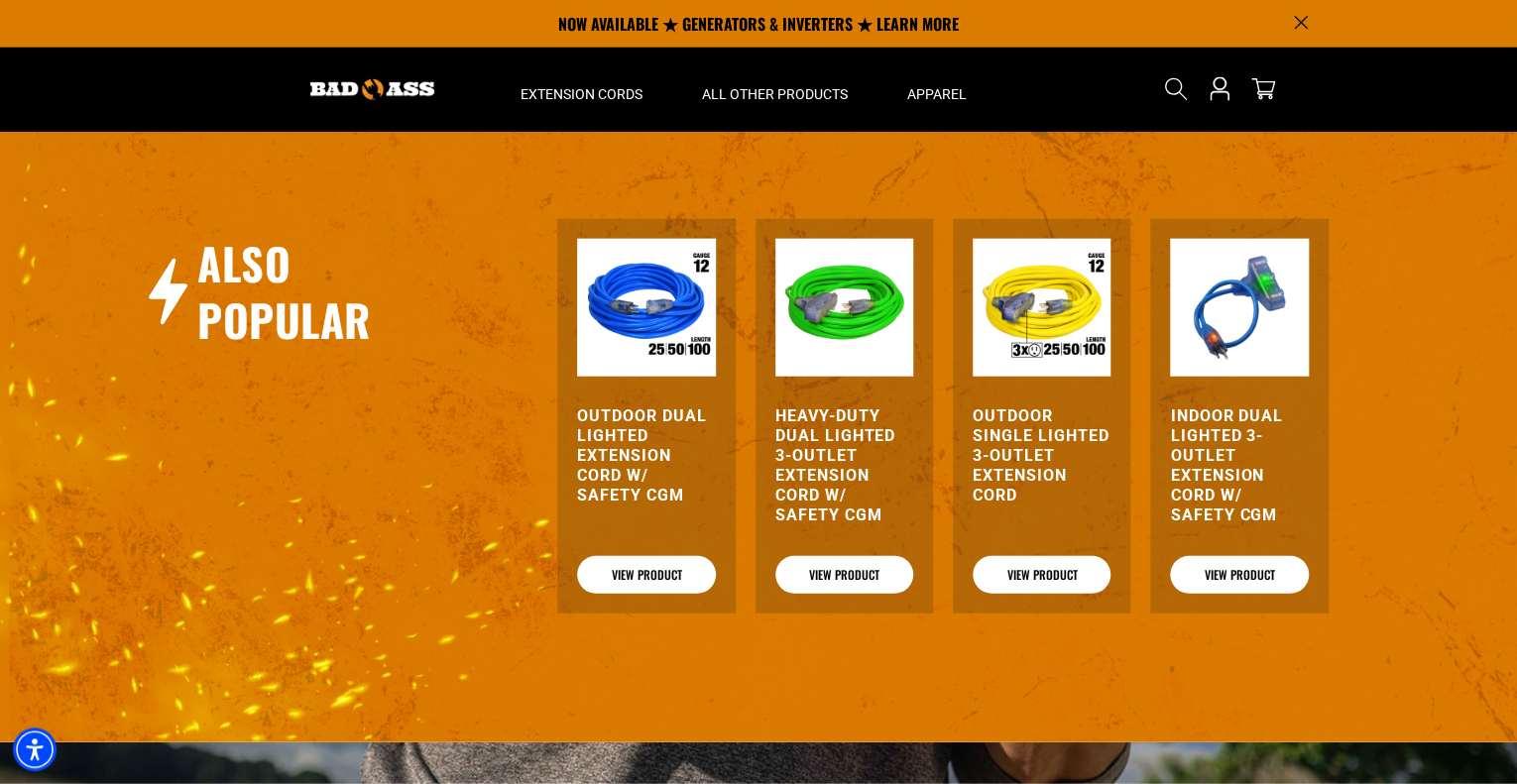click at bounding box center (645, 307) 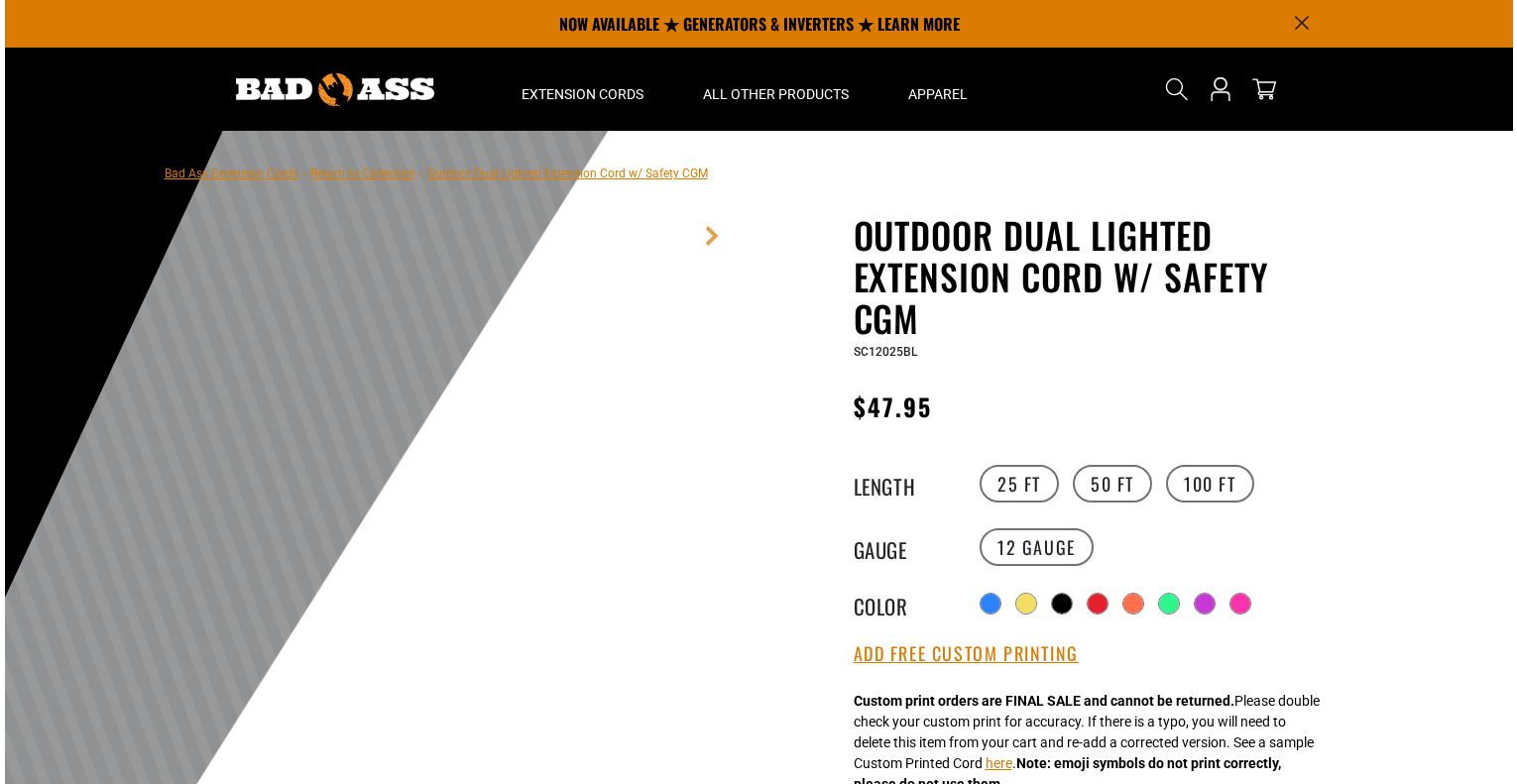 scroll, scrollTop: 0, scrollLeft: 0, axis: both 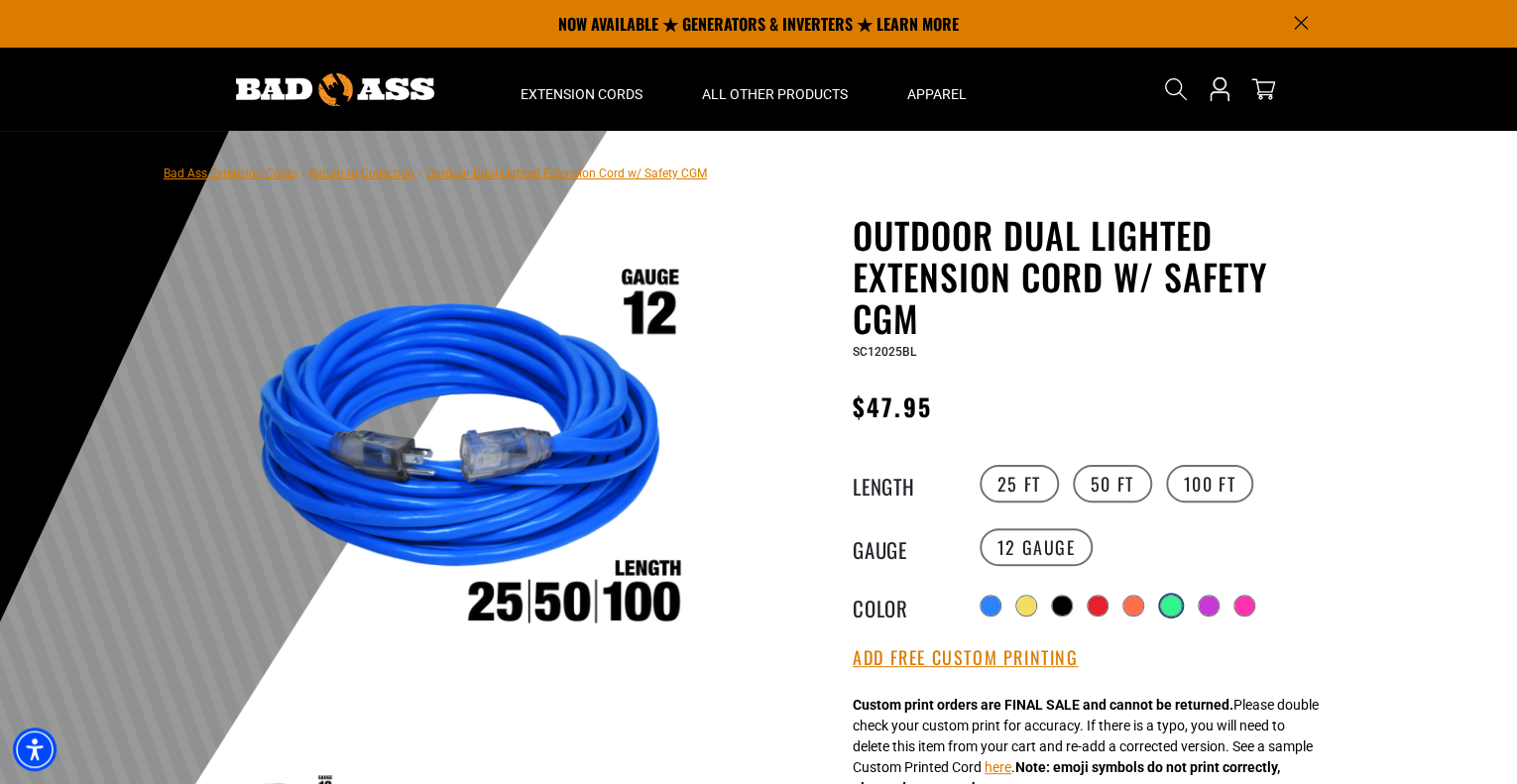 click at bounding box center (1171, 606) 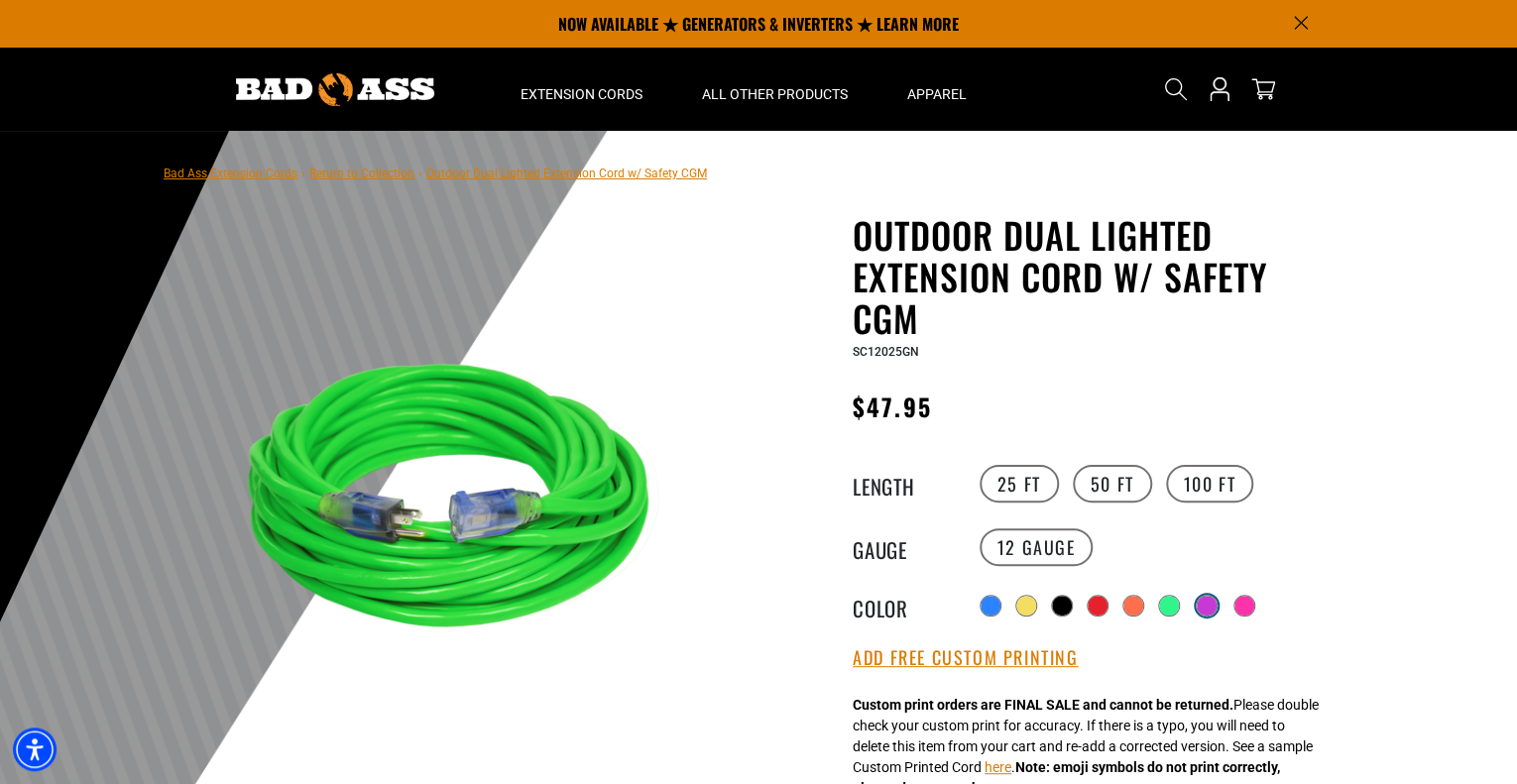 click at bounding box center [1207, 606] 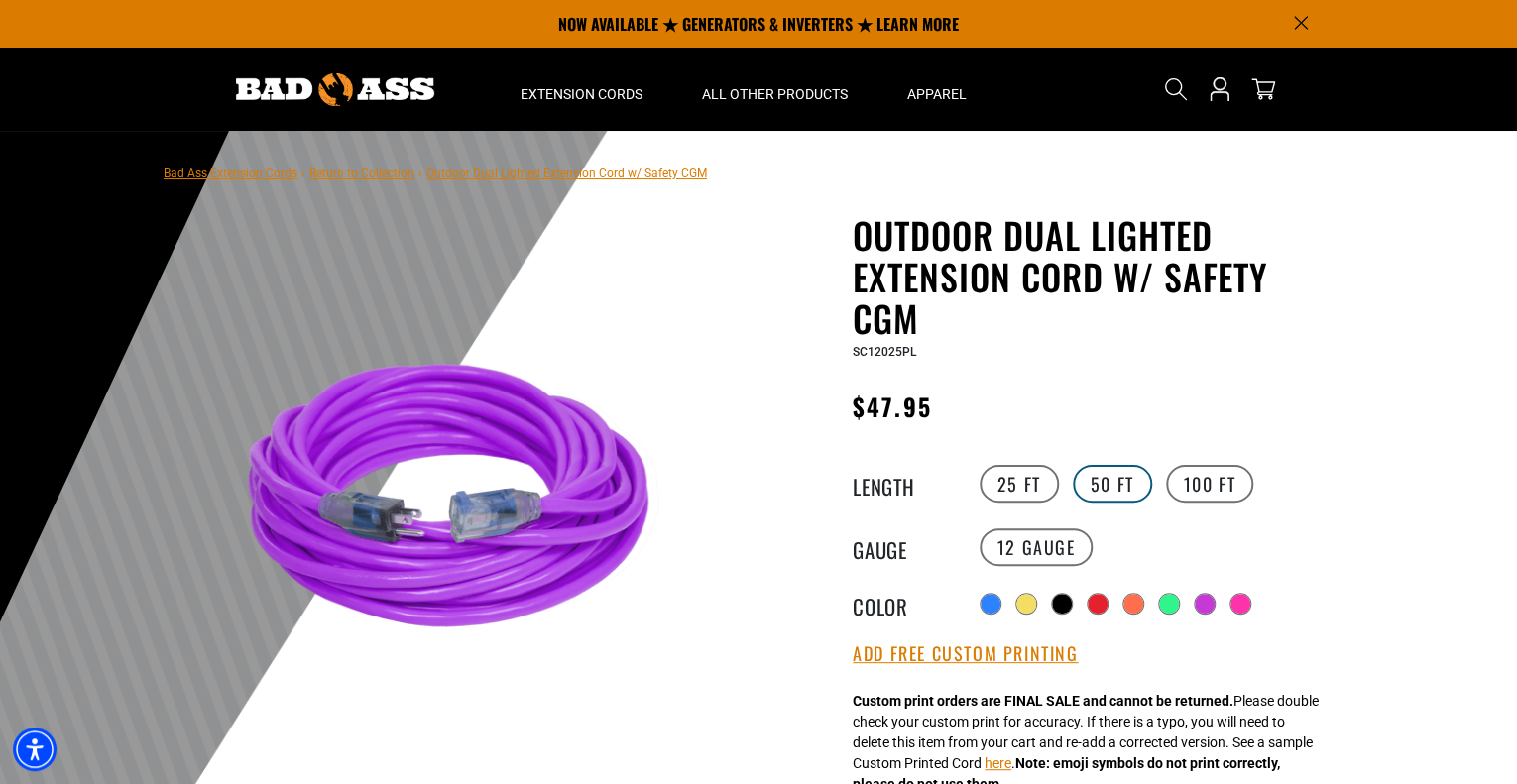 click on "50 FT" at bounding box center (1112, 484) 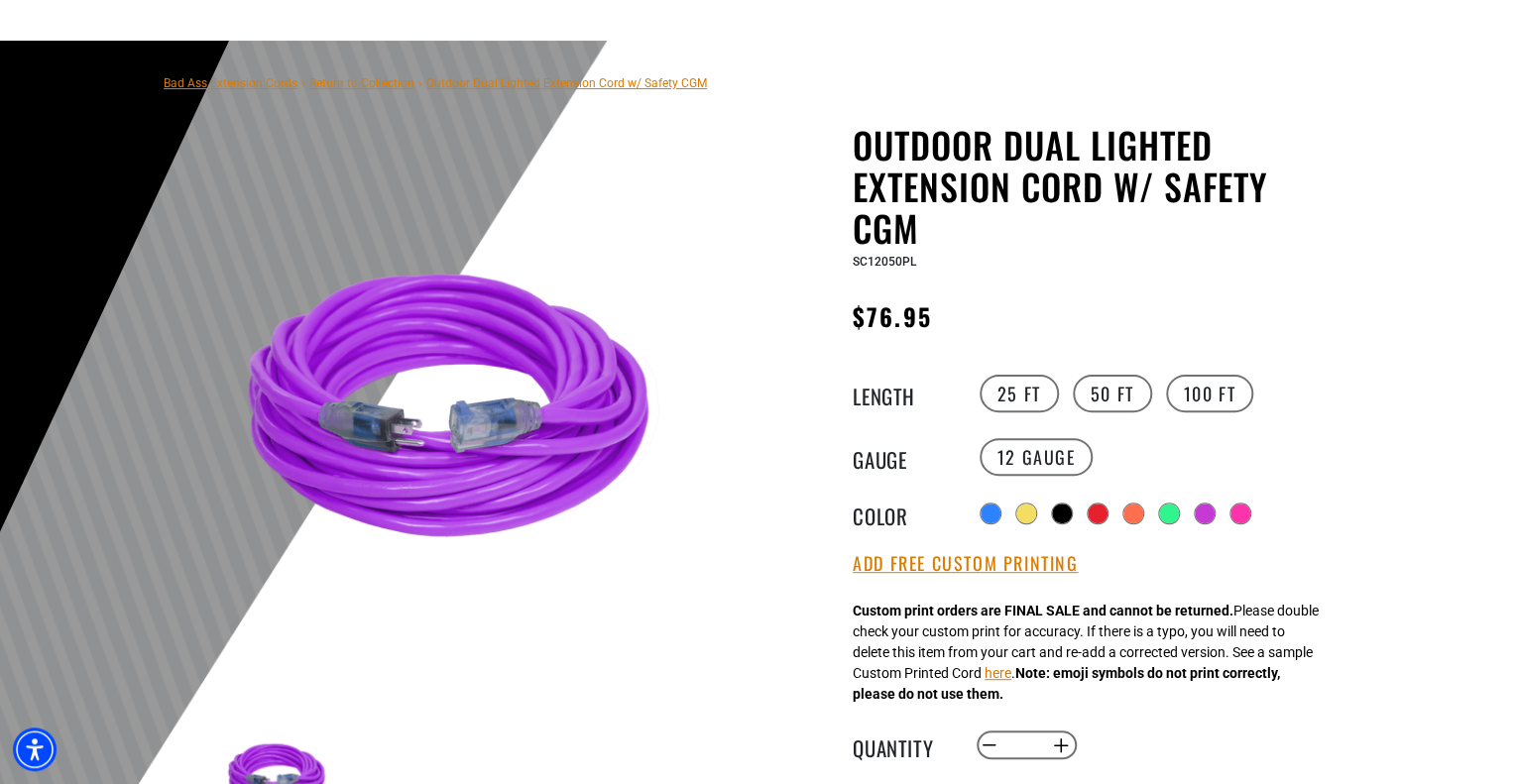 scroll, scrollTop: 0, scrollLeft: 0, axis: both 